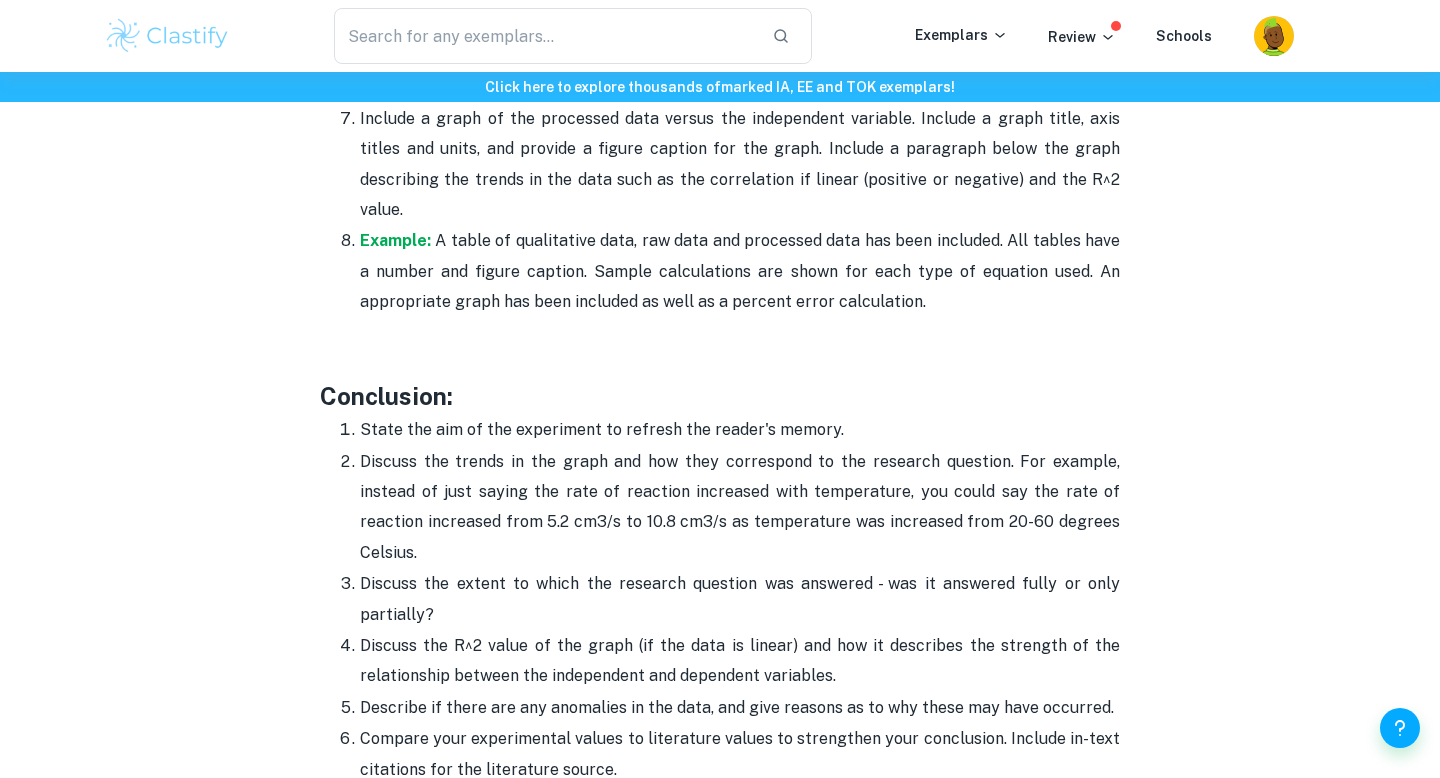 scroll, scrollTop: 5007, scrollLeft: 0, axis: vertical 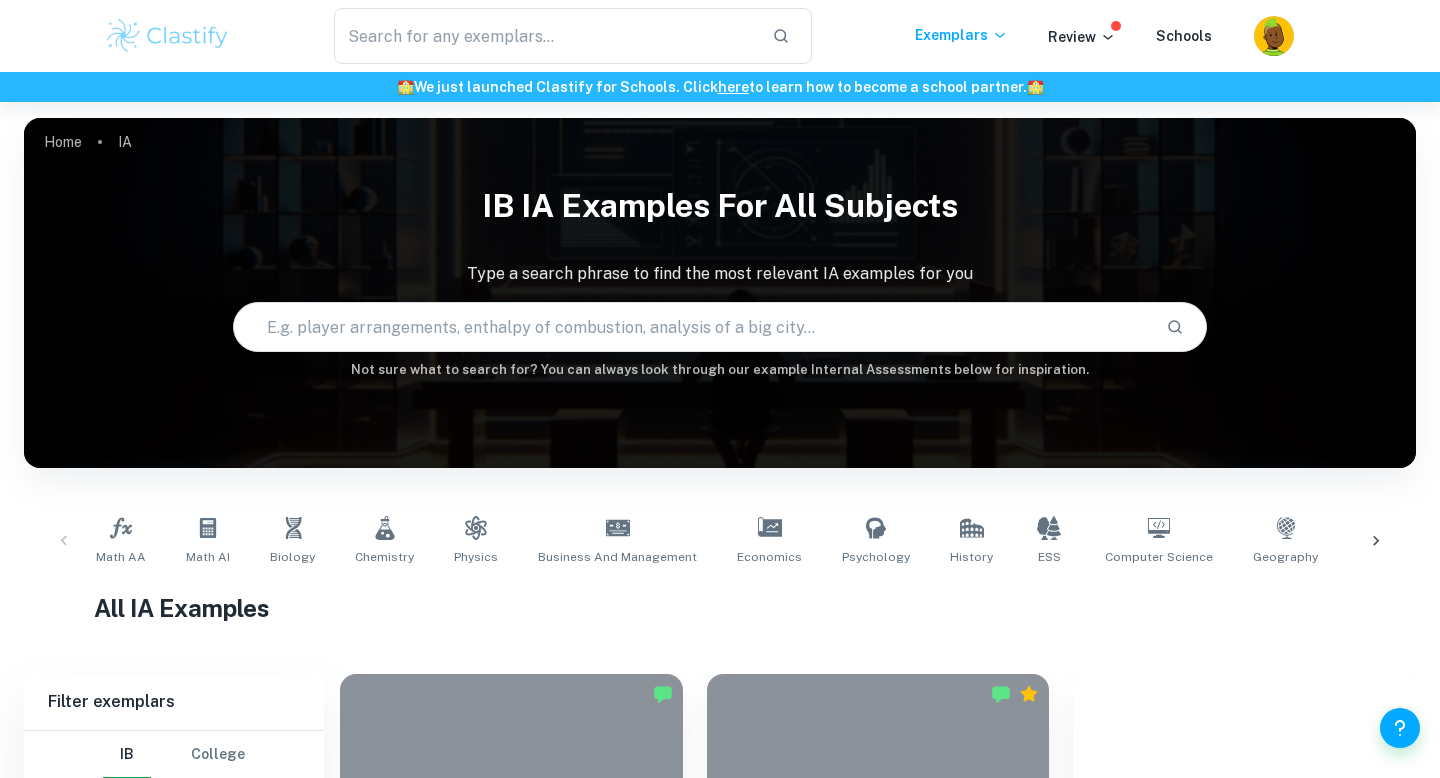 click at bounding box center (1376, 541) 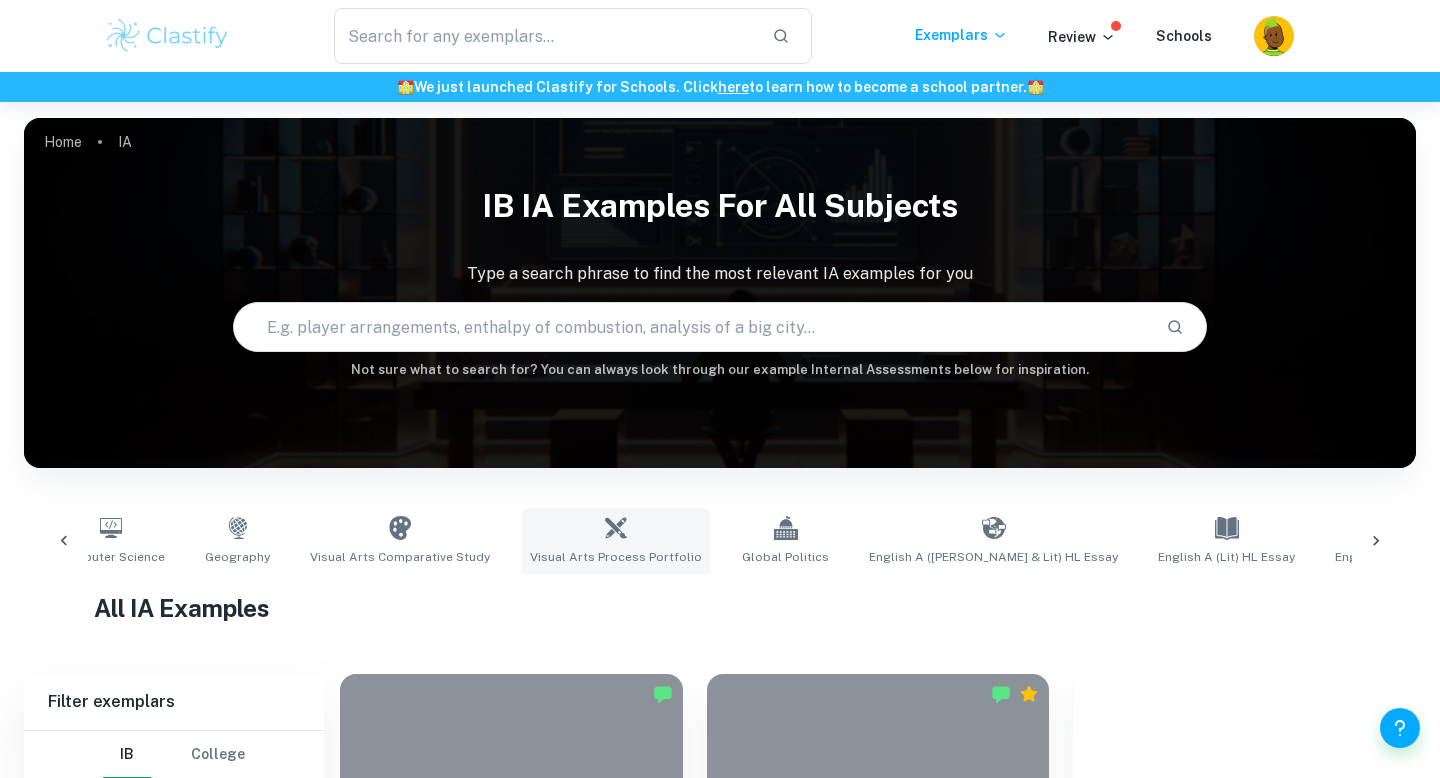 scroll, scrollTop: 0, scrollLeft: 1124, axis: horizontal 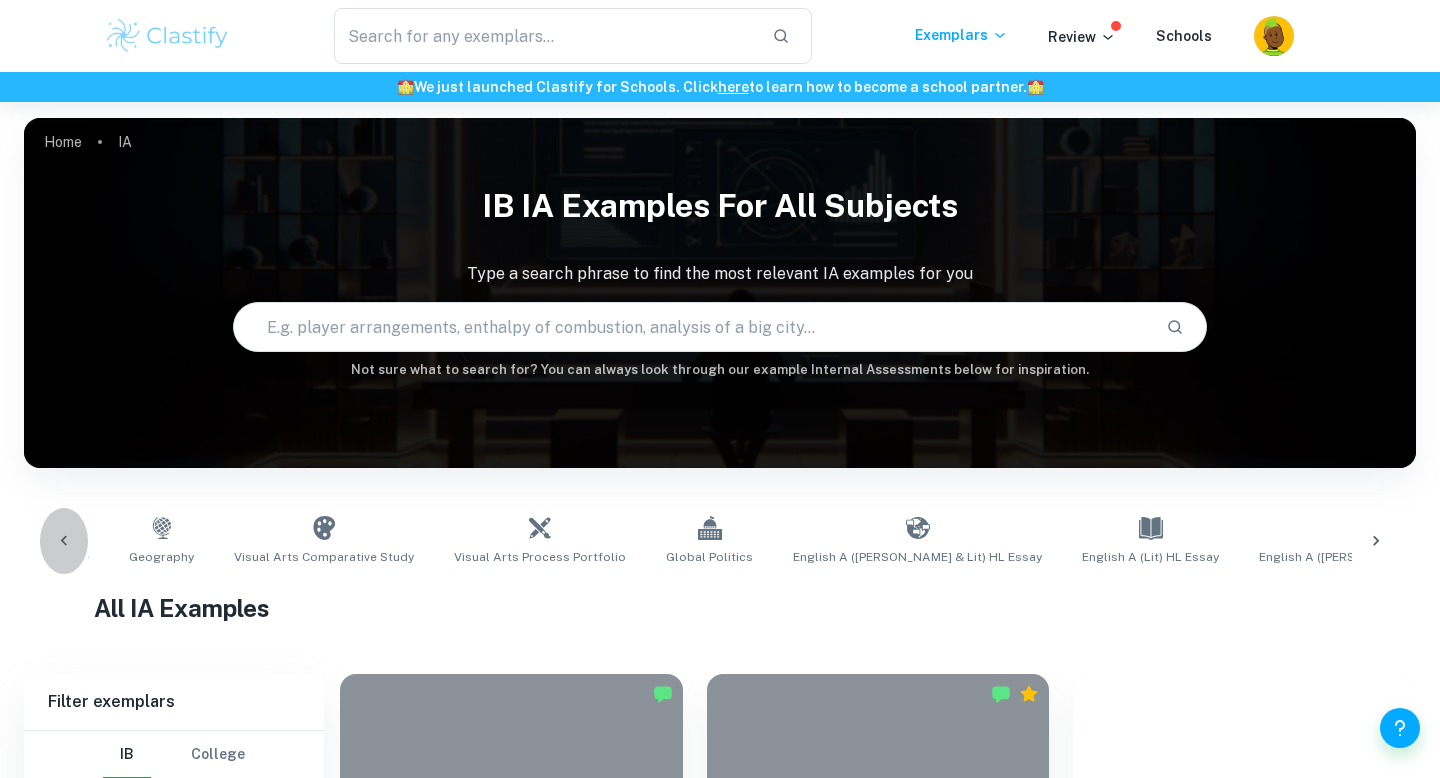 click 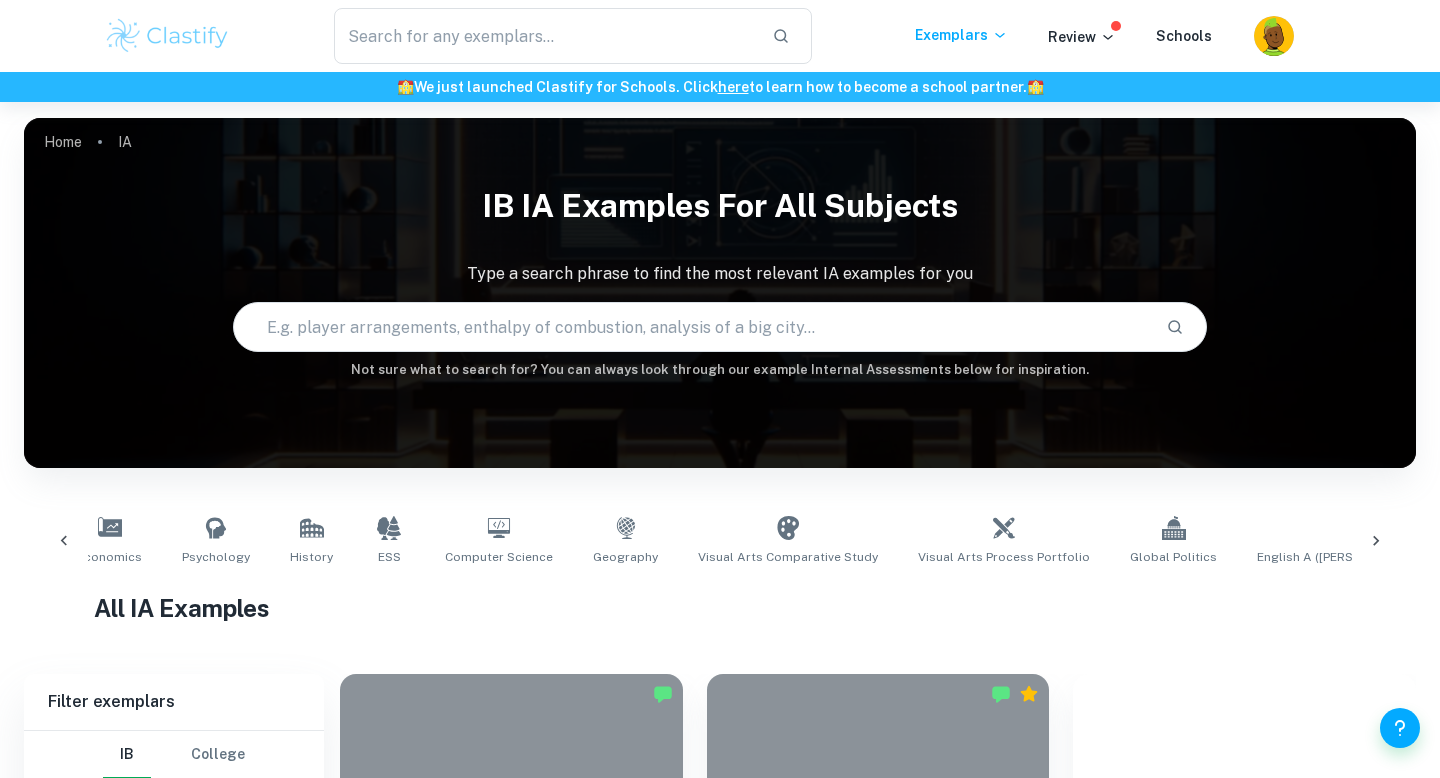 scroll, scrollTop: 0, scrollLeft: 0, axis: both 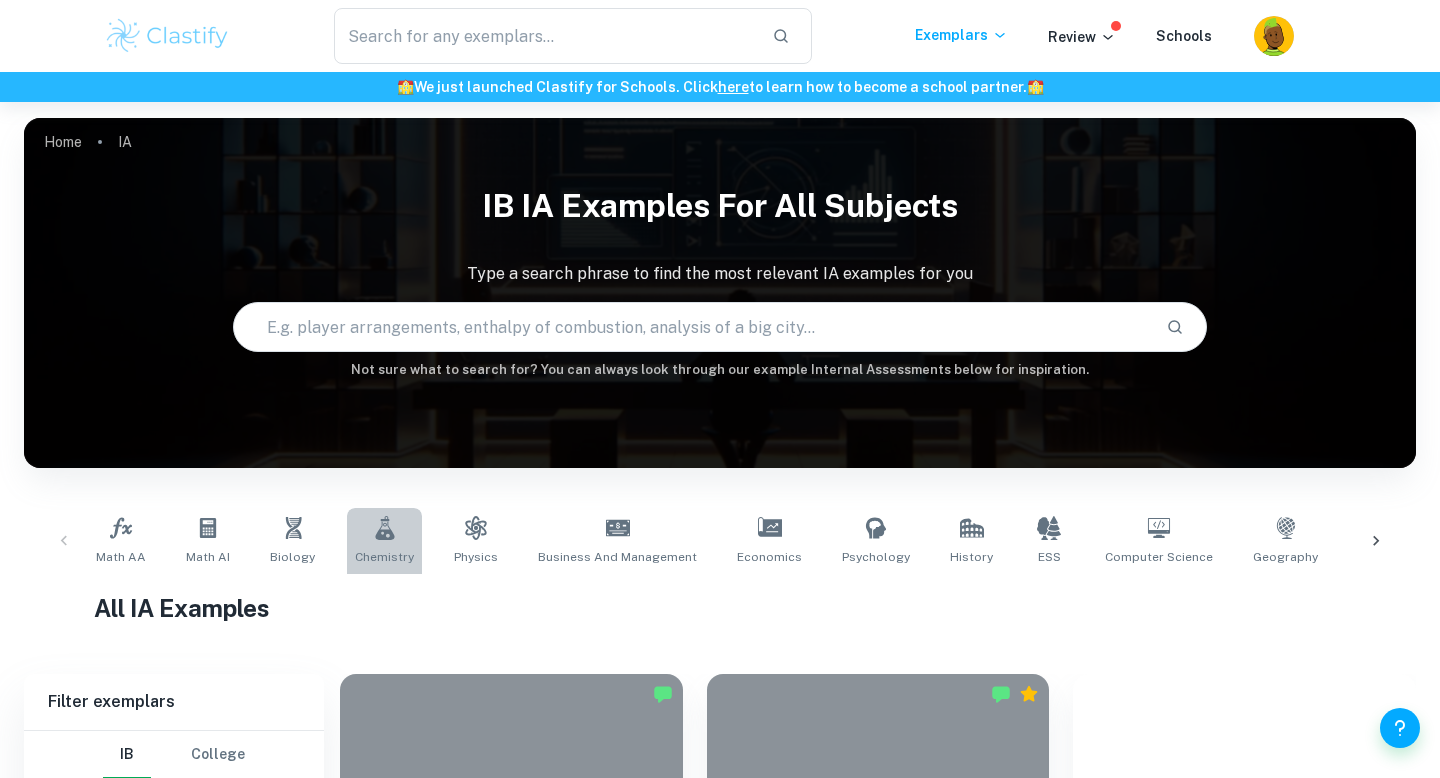 click on "Chemistry" at bounding box center (384, 541) 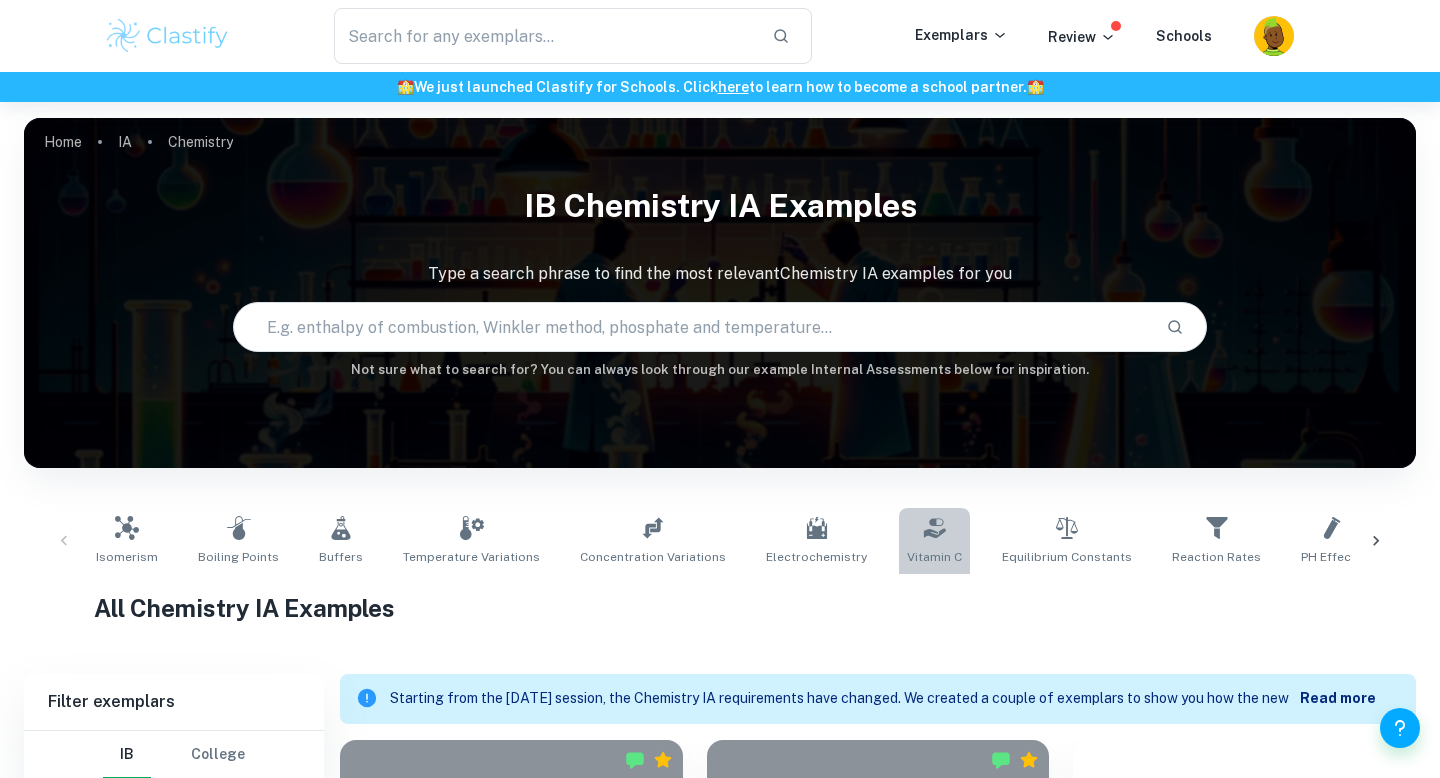 click on "Vitamin C" at bounding box center [934, 557] 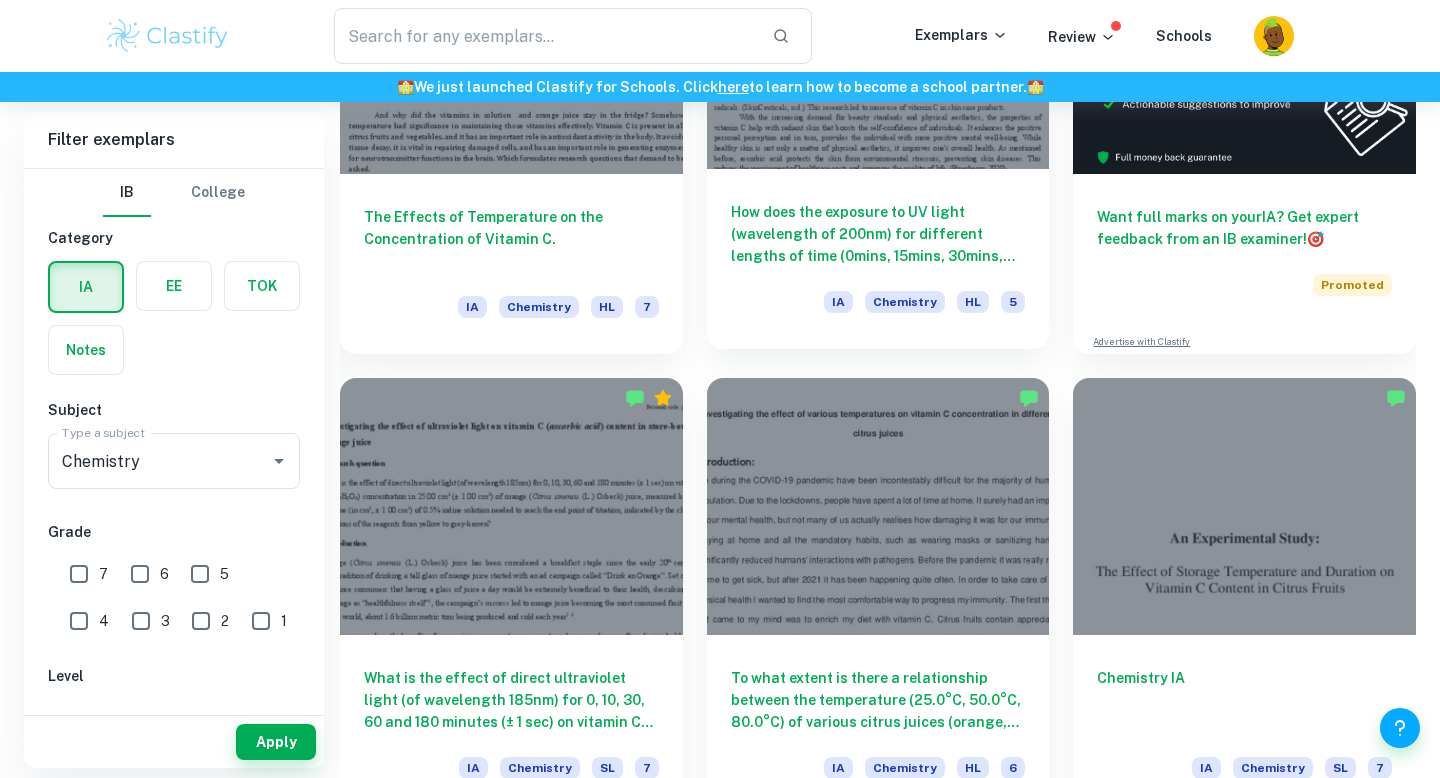 scroll, scrollTop: 1035, scrollLeft: 0, axis: vertical 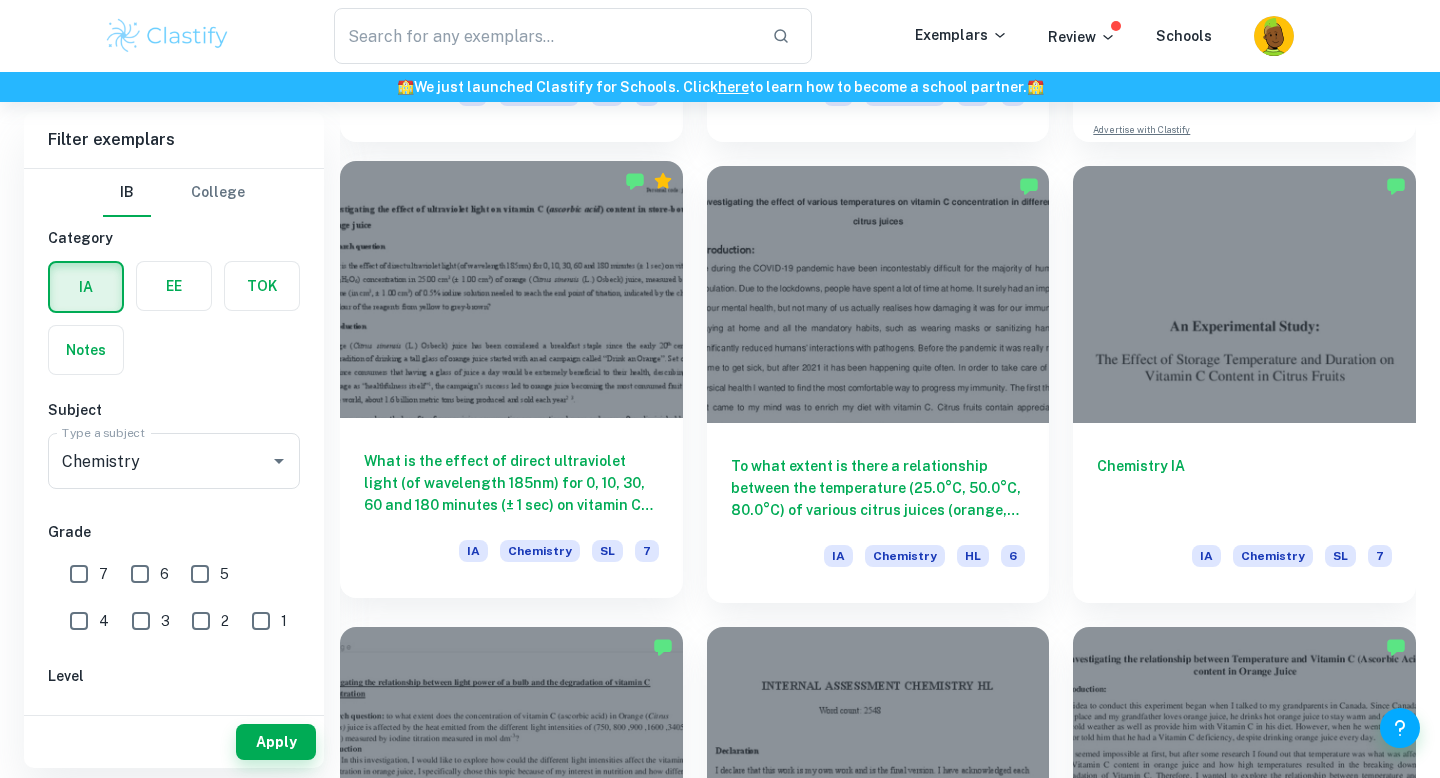 click at bounding box center (511, 289) 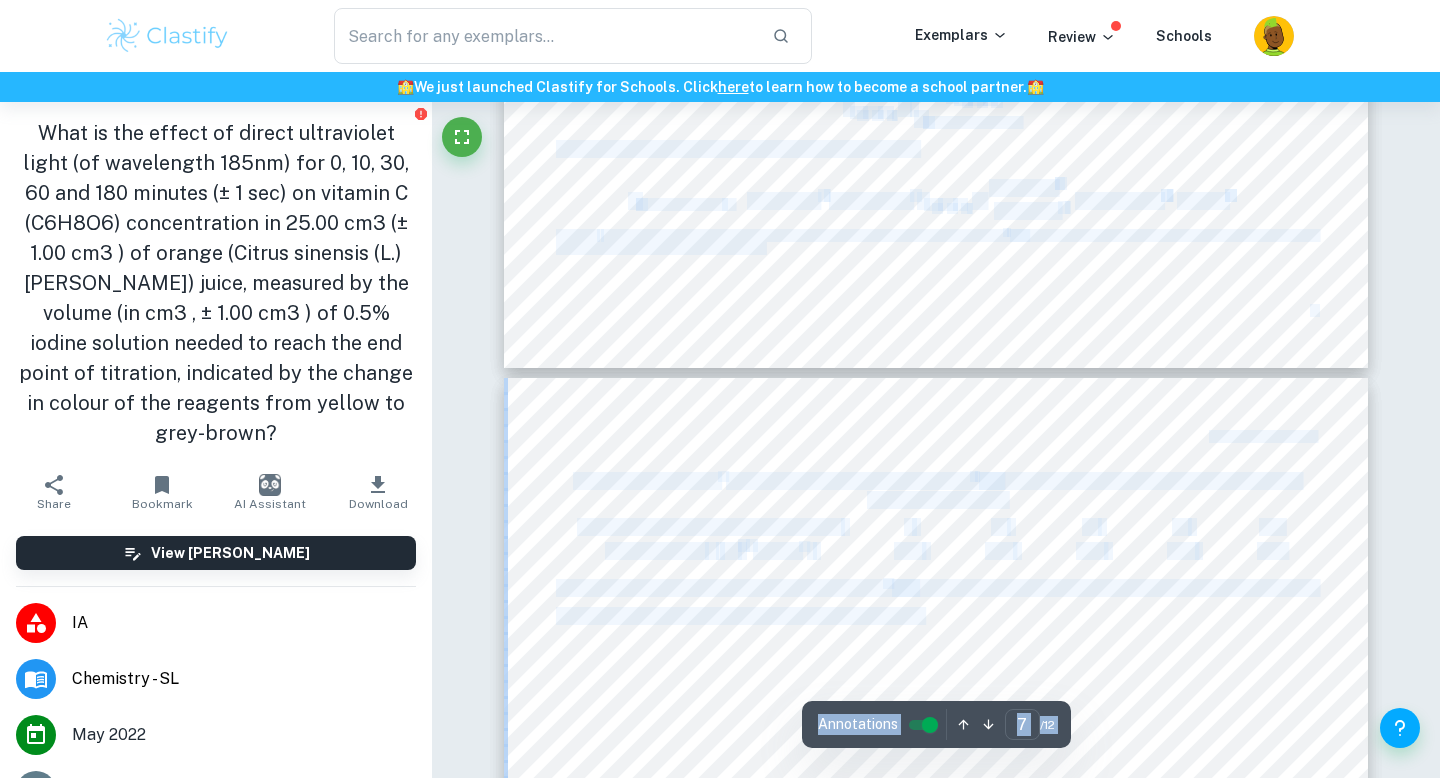 type on "8" 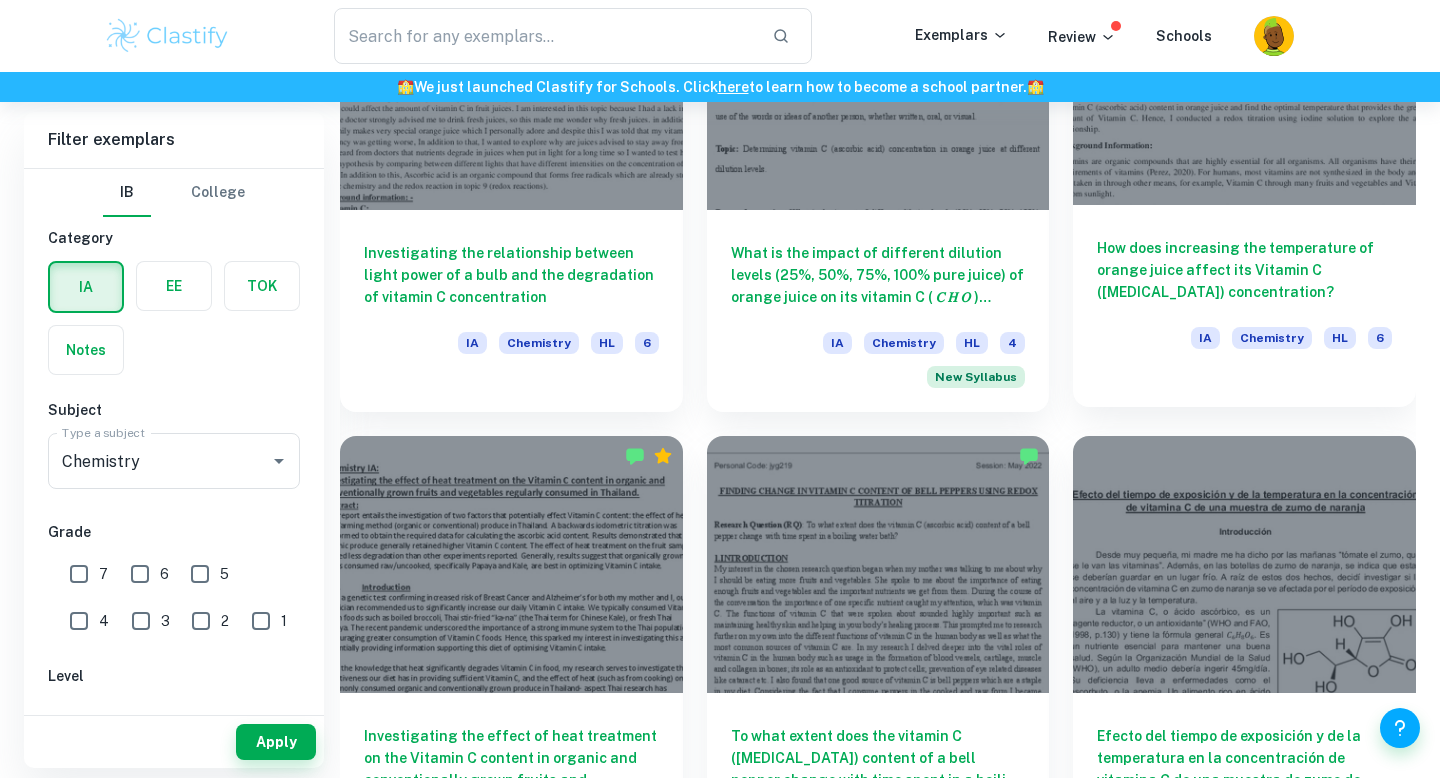 scroll, scrollTop: 1889, scrollLeft: 0, axis: vertical 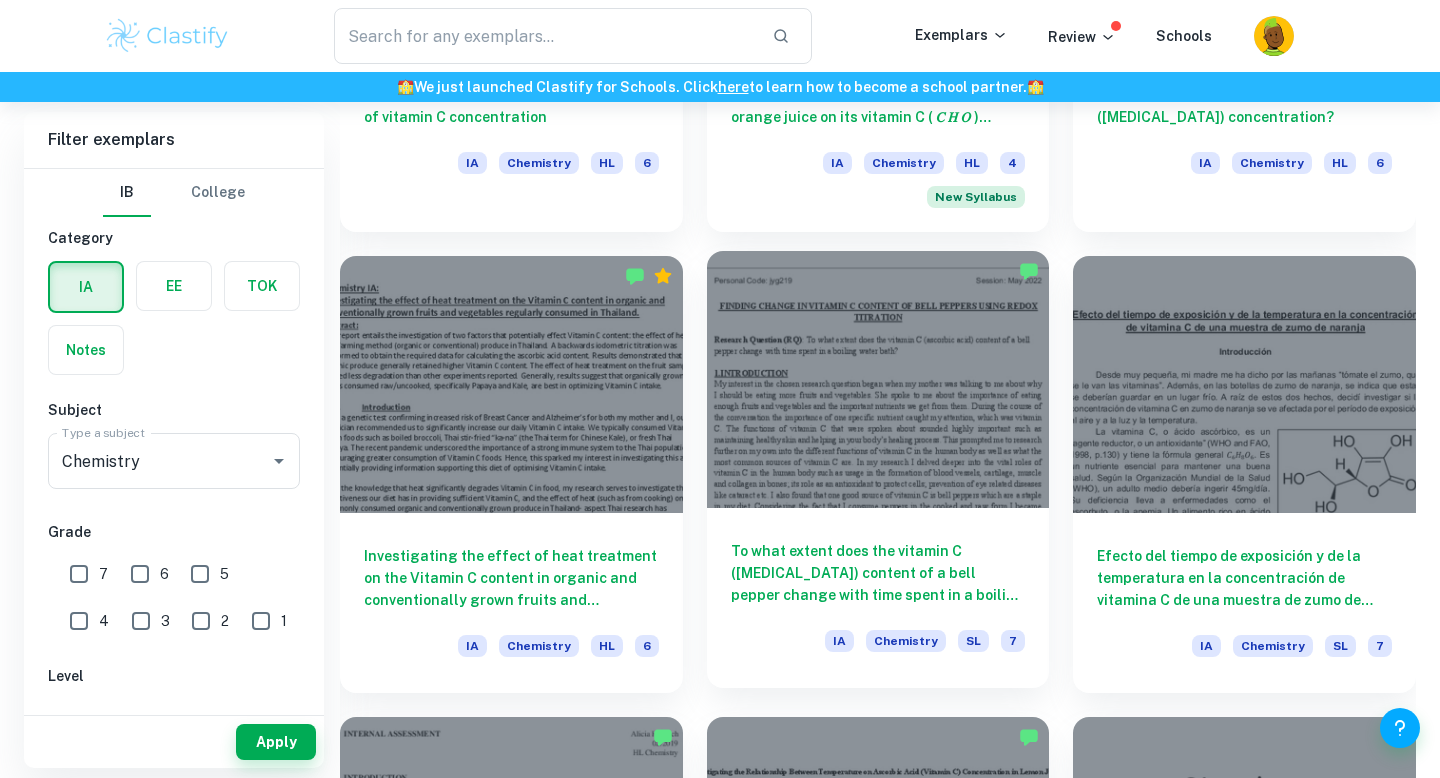 click at bounding box center (878, 379) 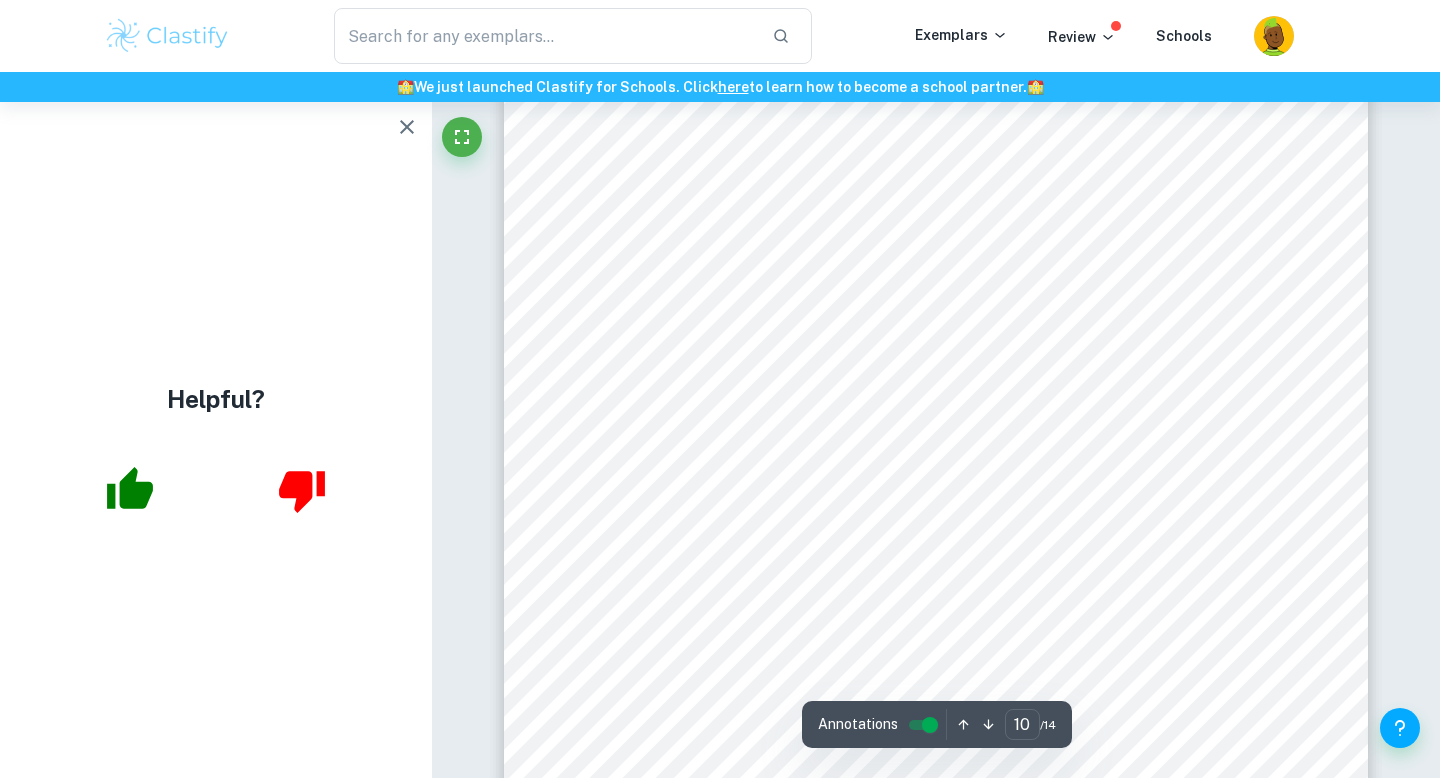 scroll, scrollTop: 10729, scrollLeft: 0, axis: vertical 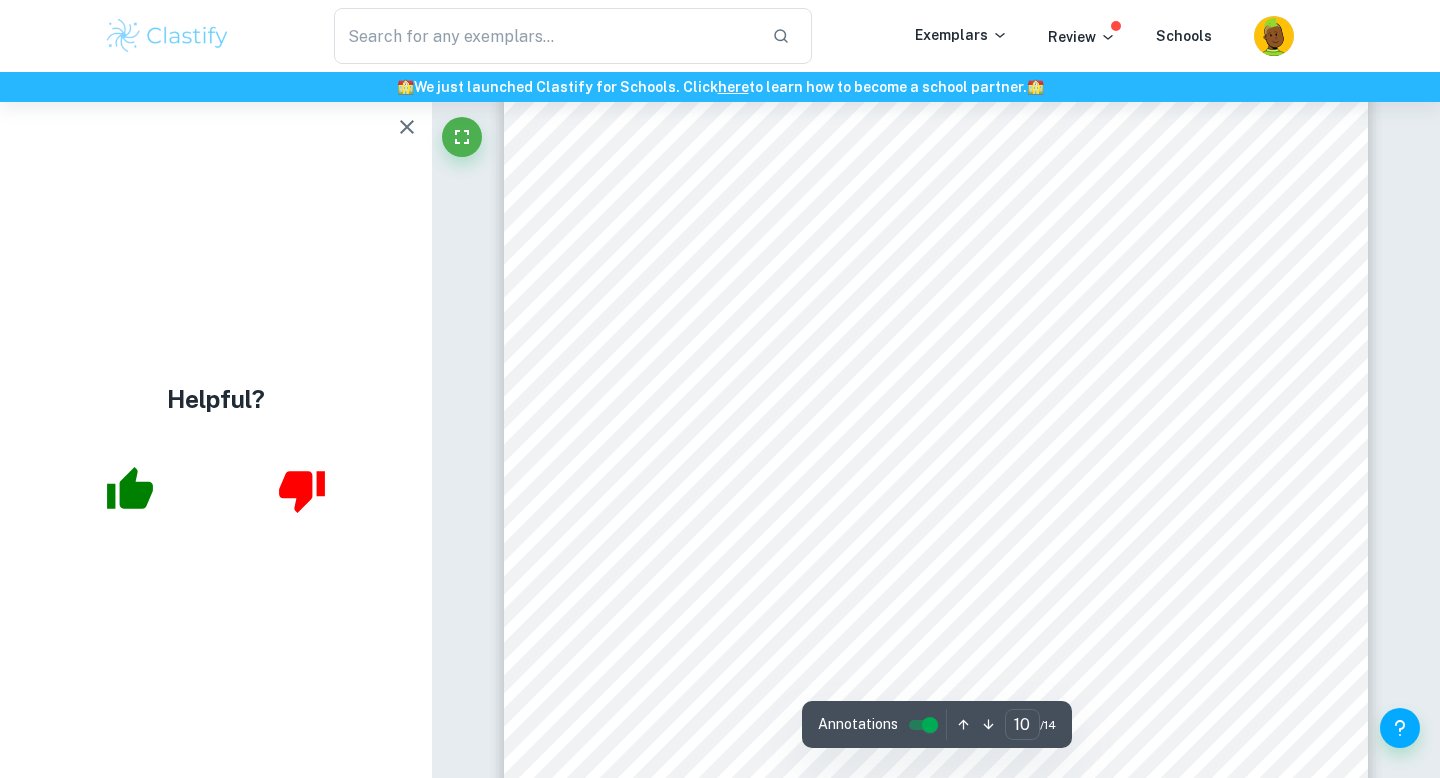 click 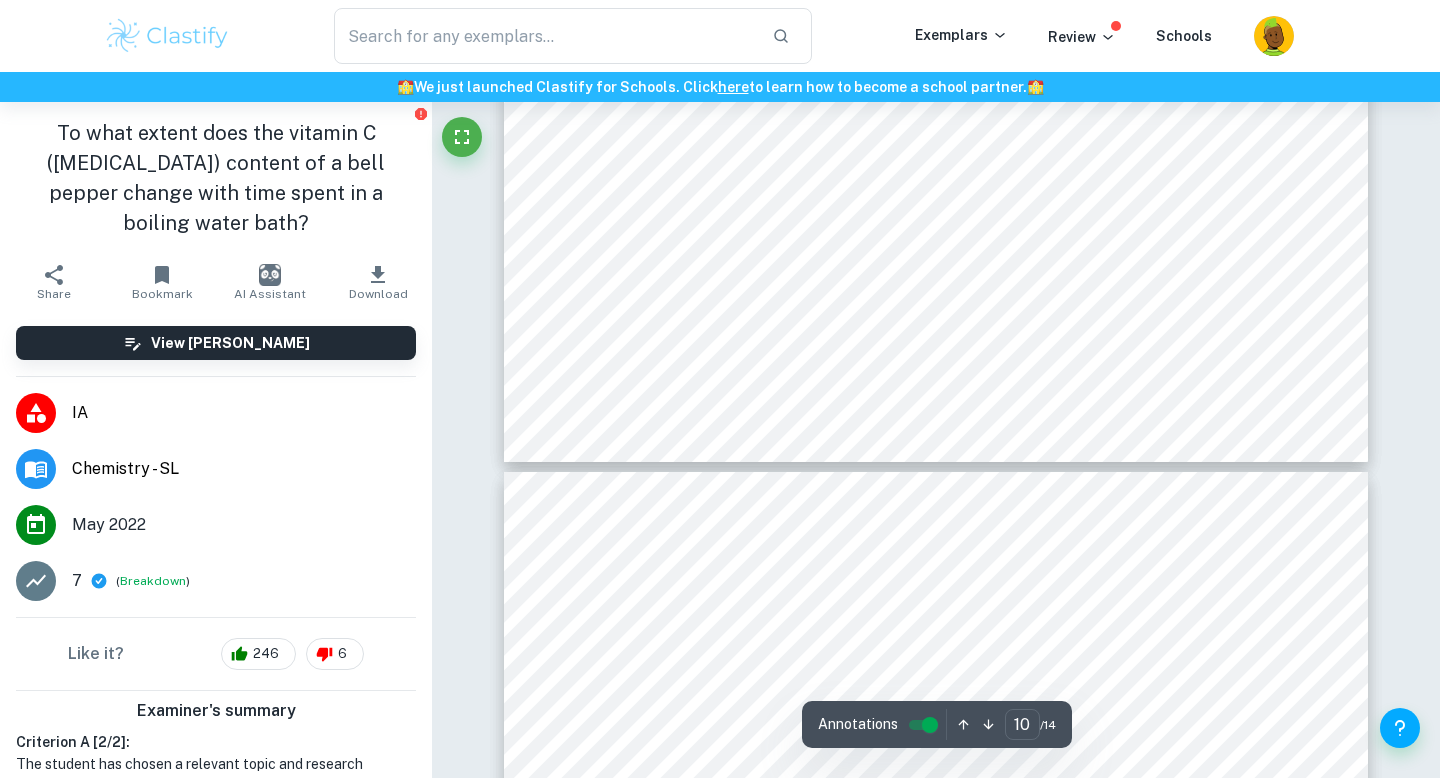 scroll, scrollTop: 11102, scrollLeft: 0, axis: vertical 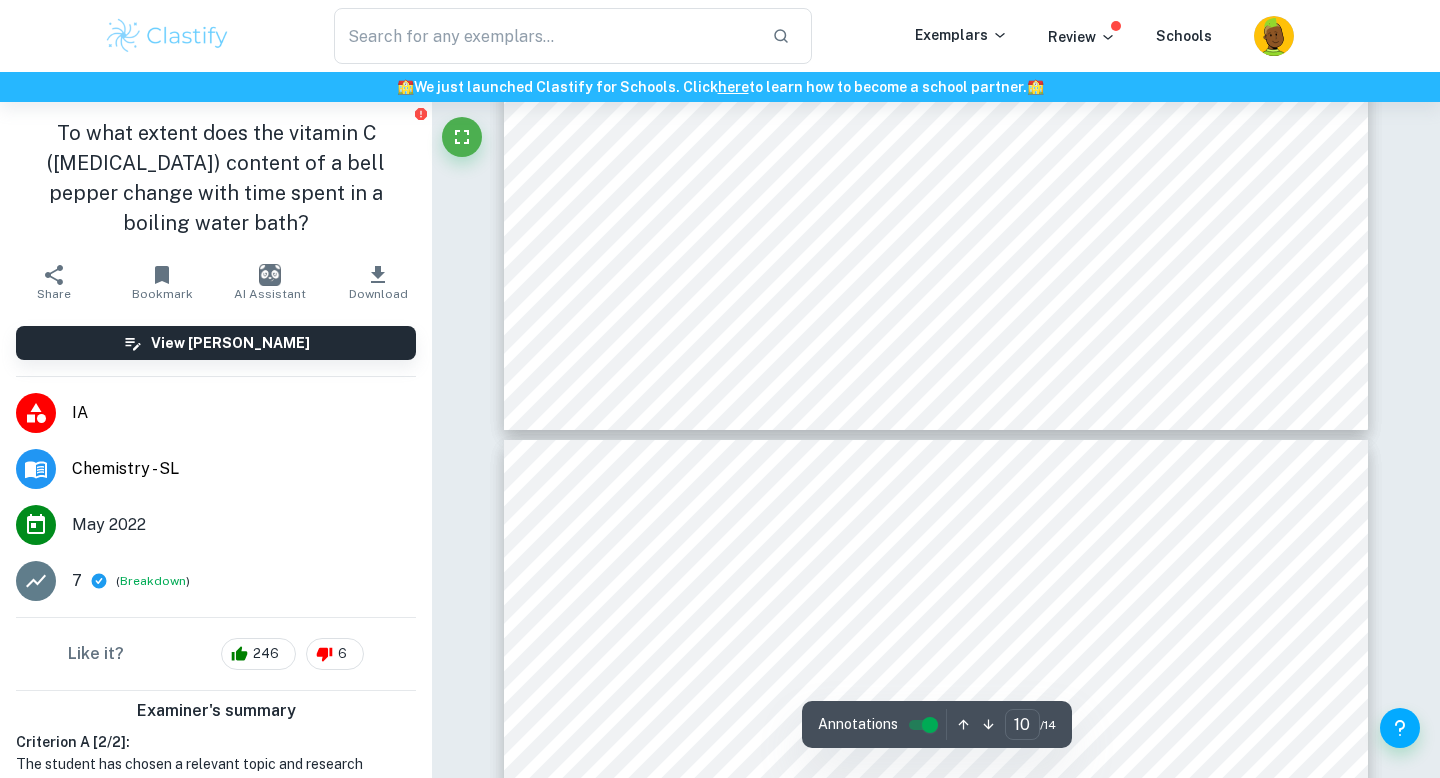 click on "( Breakdown )" at bounding box center (153, 581) 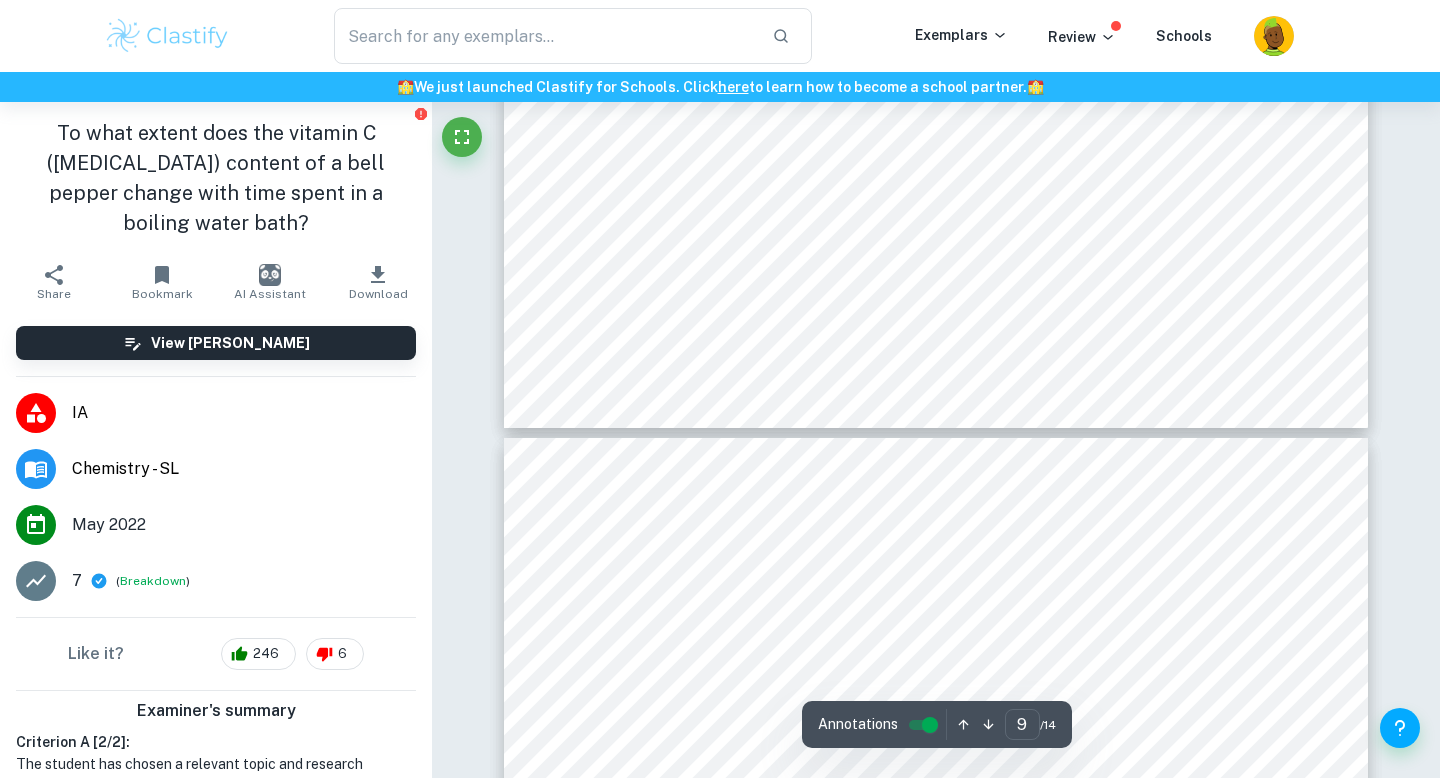 scroll, scrollTop: 9980, scrollLeft: 0, axis: vertical 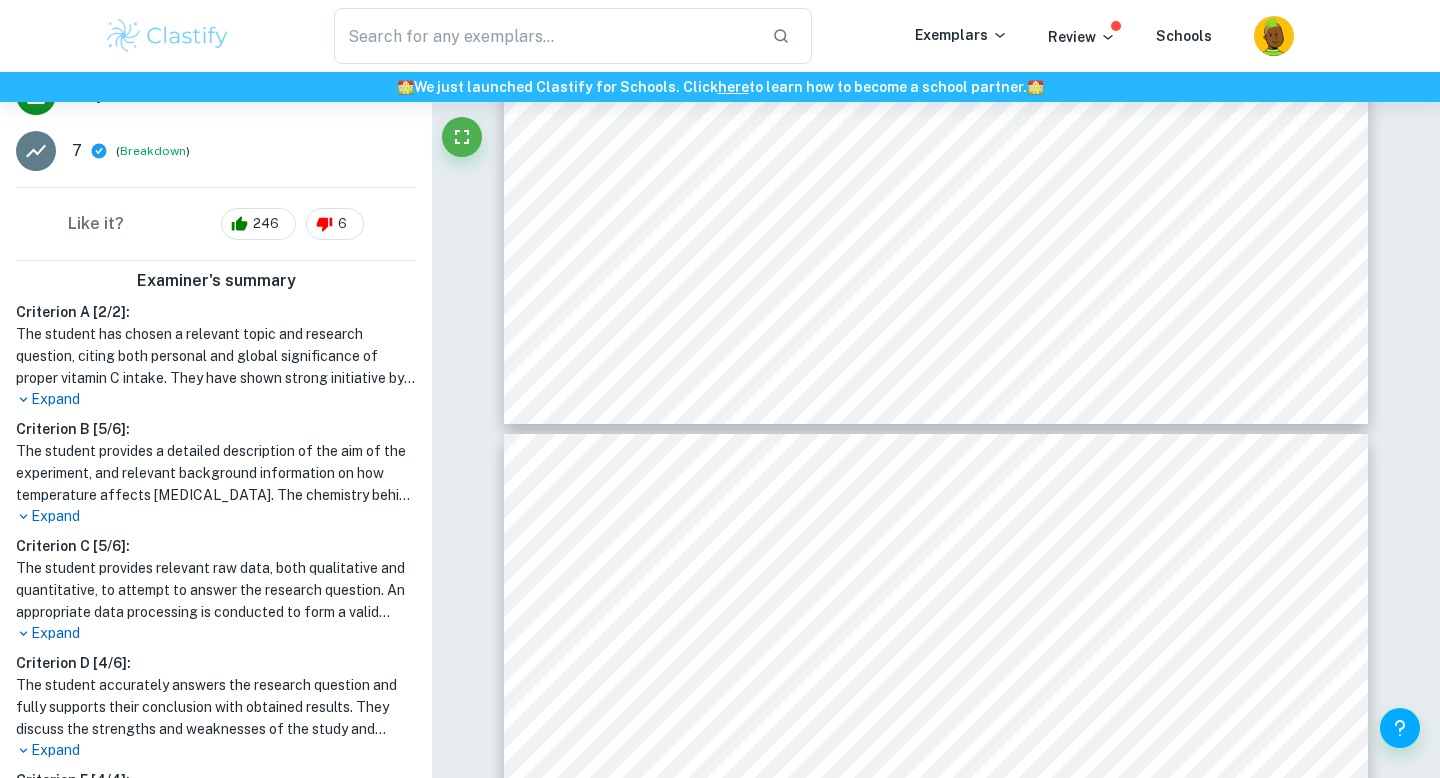 click on "Expand" at bounding box center [216, 516] 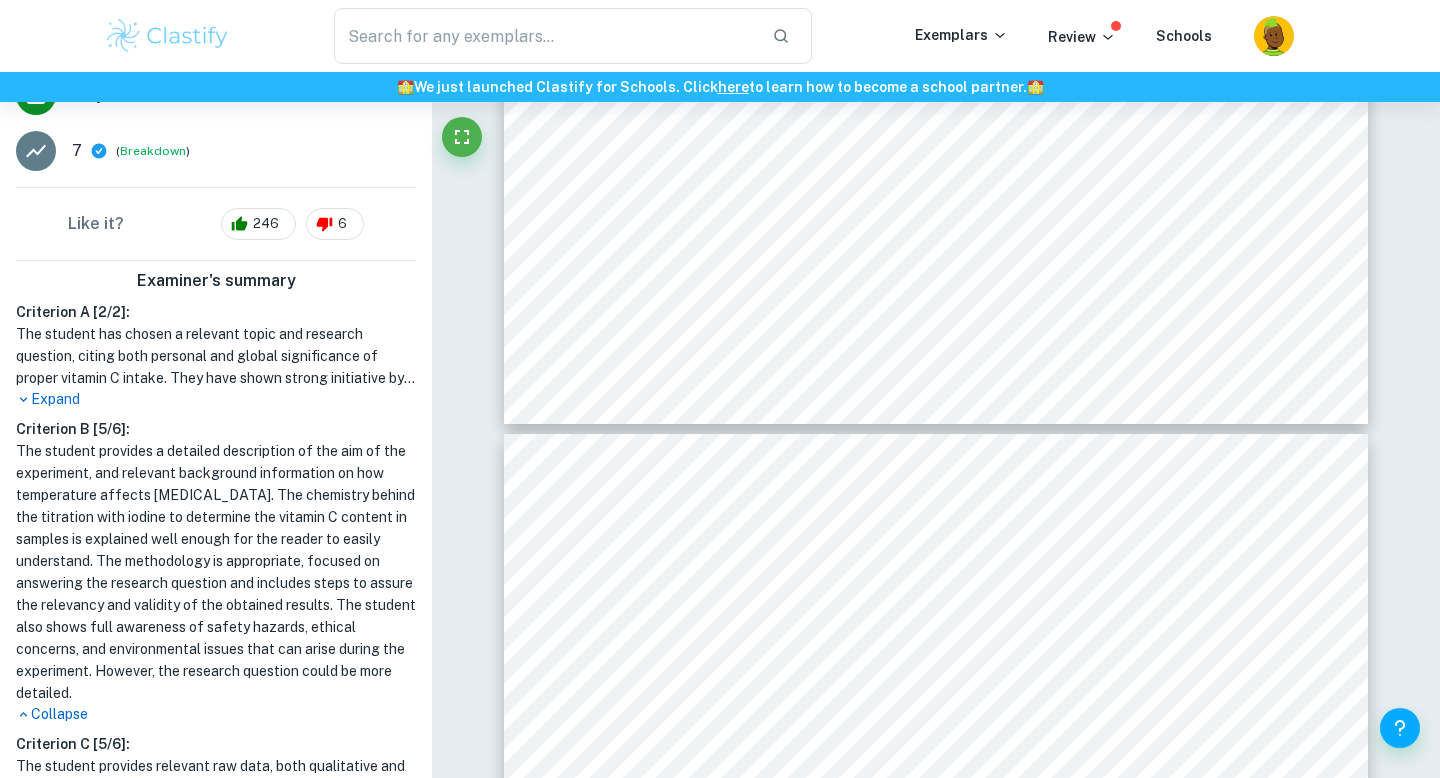 scroll, scrollTop: 782, scrollLeft: 0, axis: vertical 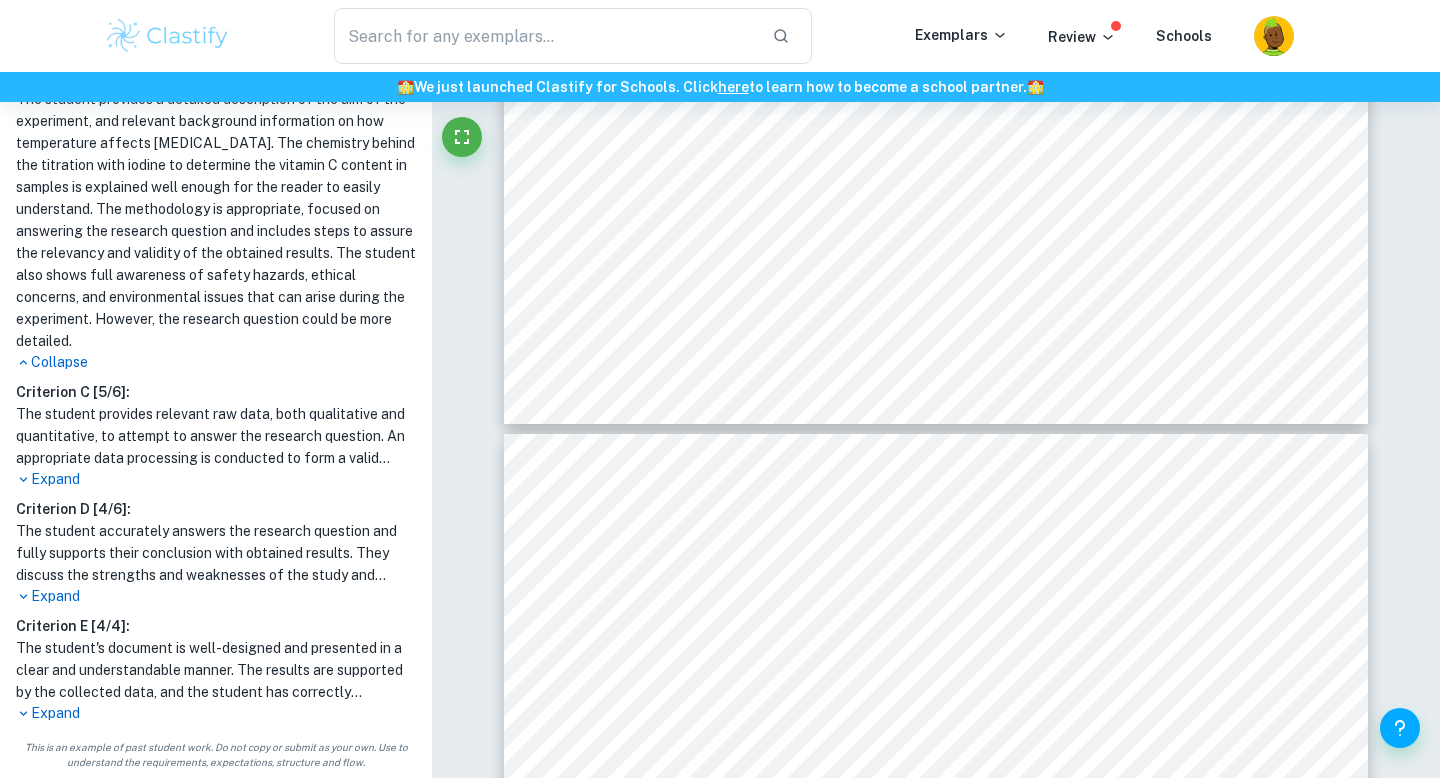 type on "10" 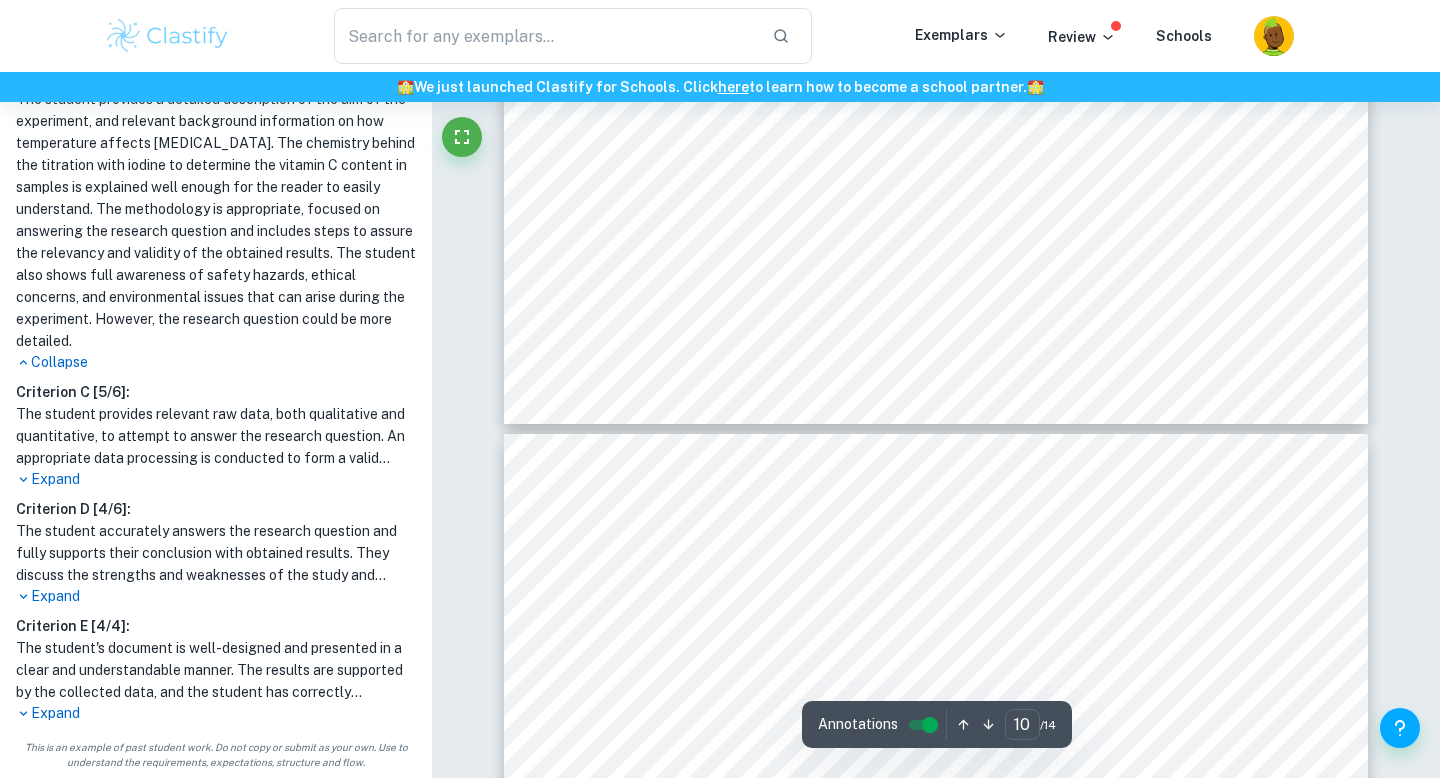 scroll, scrollTop: 10203, scrollLeft: 0, axis: vertical 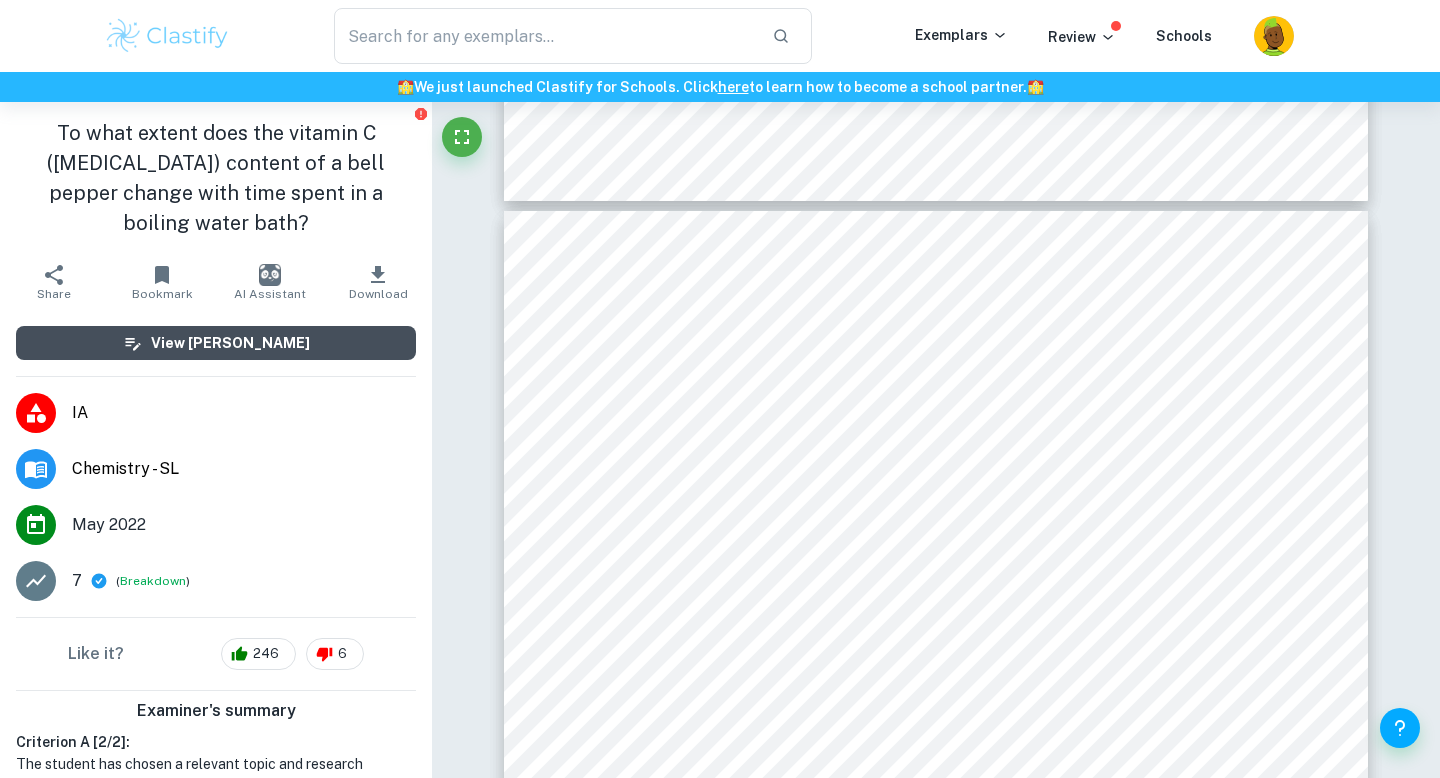 click on "View Mark Scheme" at bounding box center [230, 343] 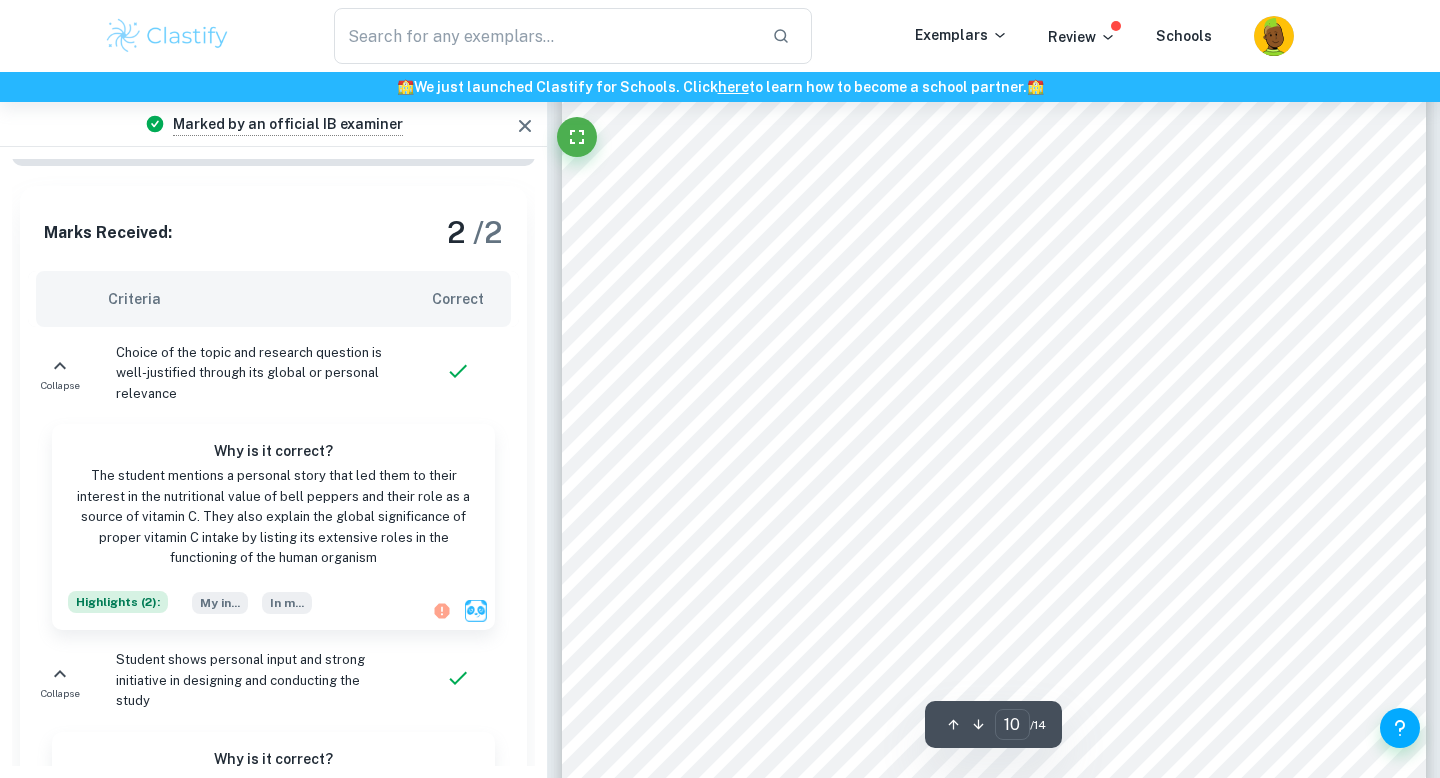 scroll, scrollTop: 744, scrollLeft: 0, axis: vertical 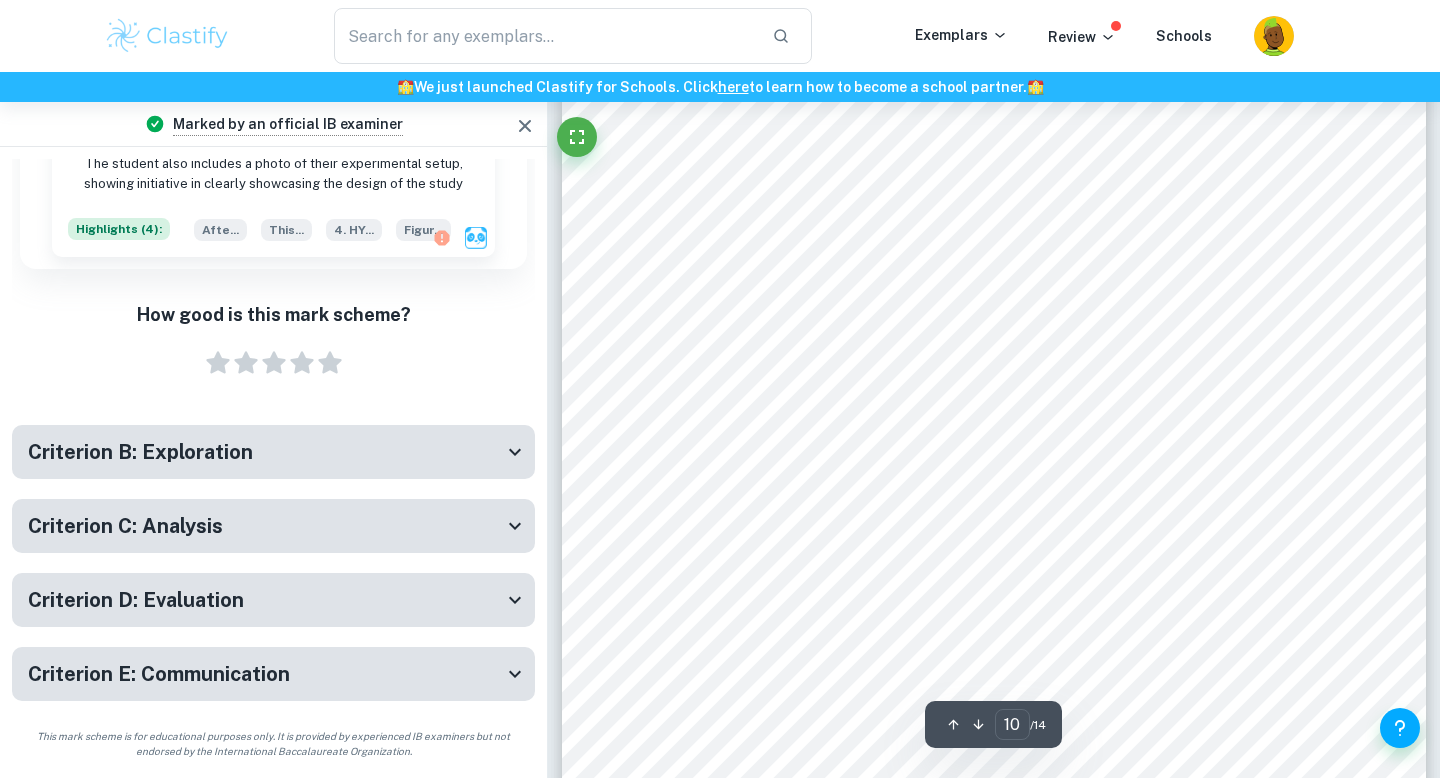 click on "Criterion B: Exploration" at bounding box center (265, 452) 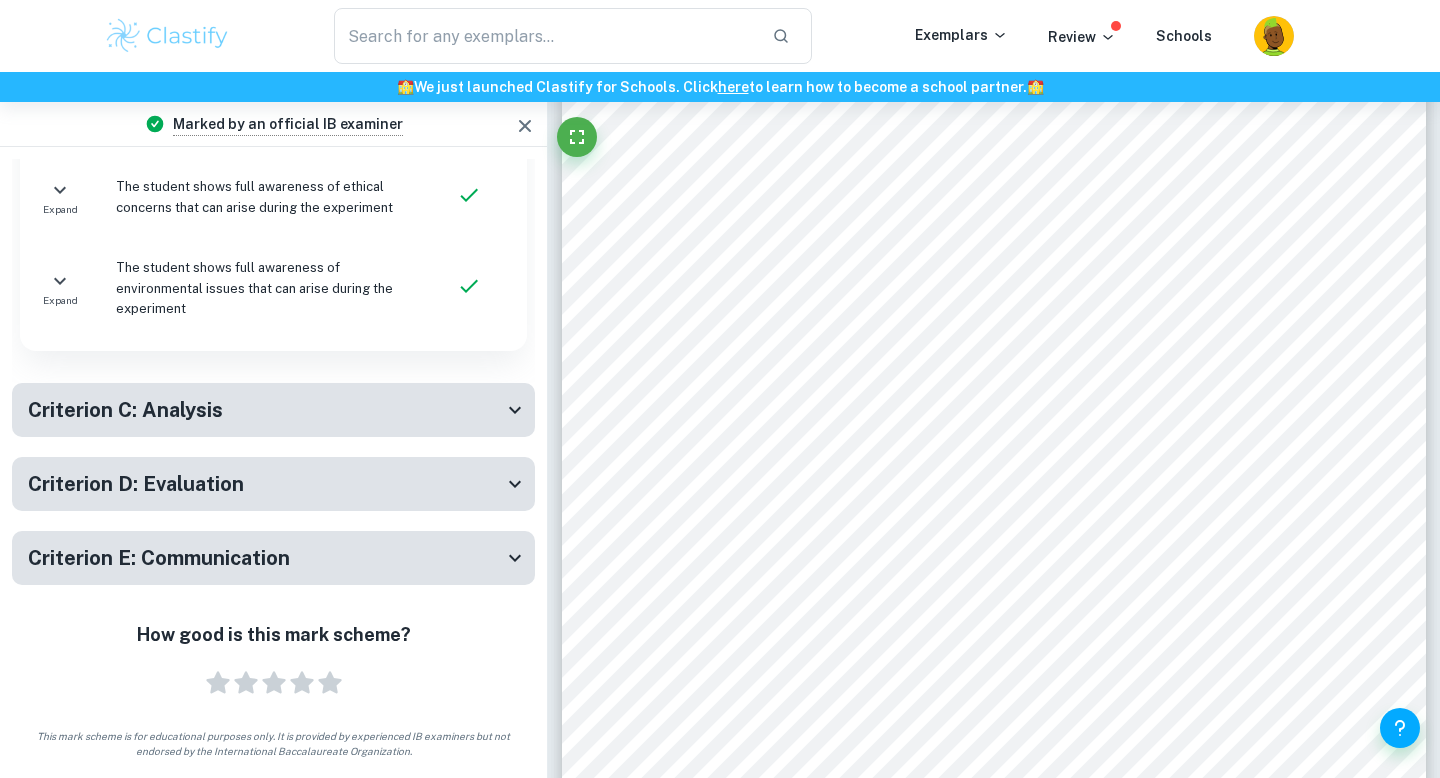 click on "Criterion C: Analysis" at bounding box center (273, 410) 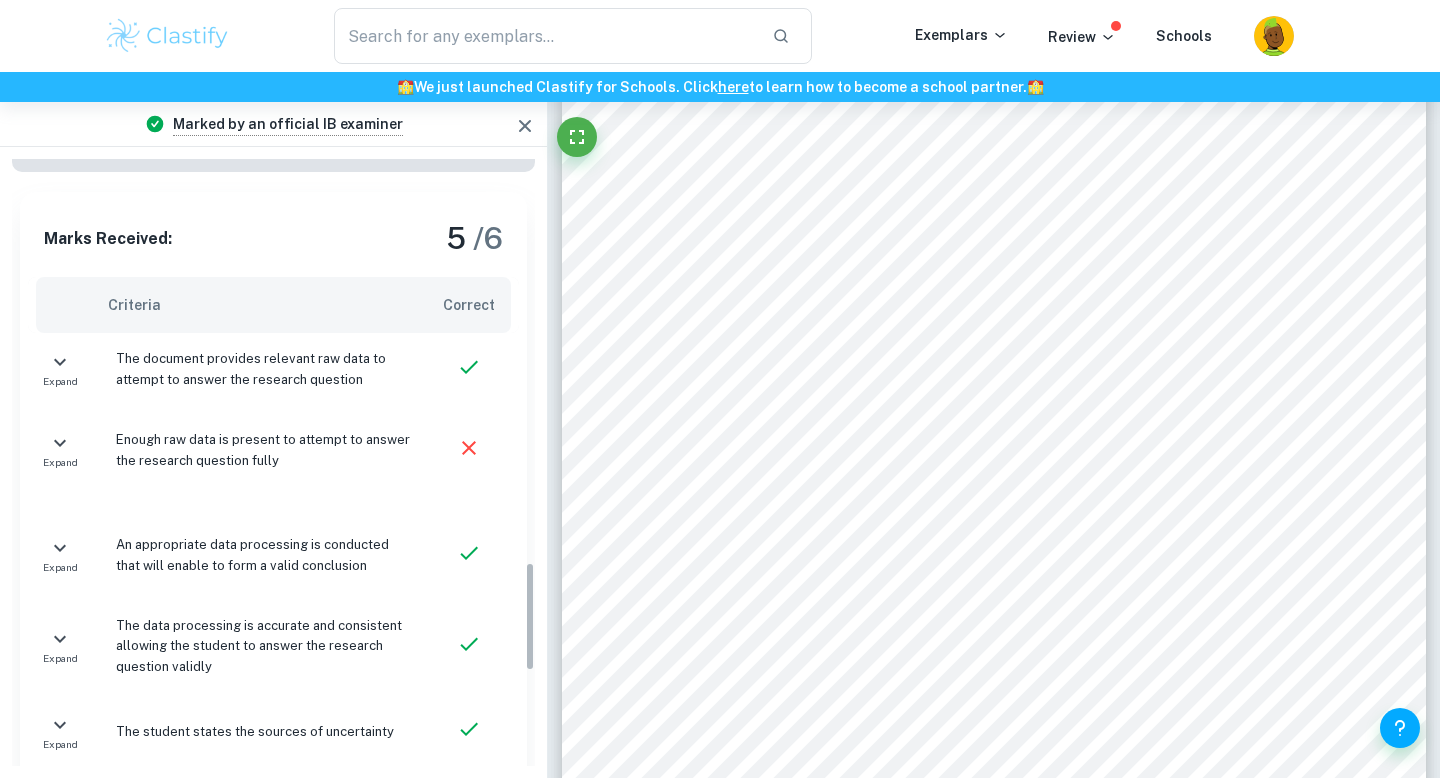 scroll, scrollTop: 2747, scrollLeft: 0, axis: vertical 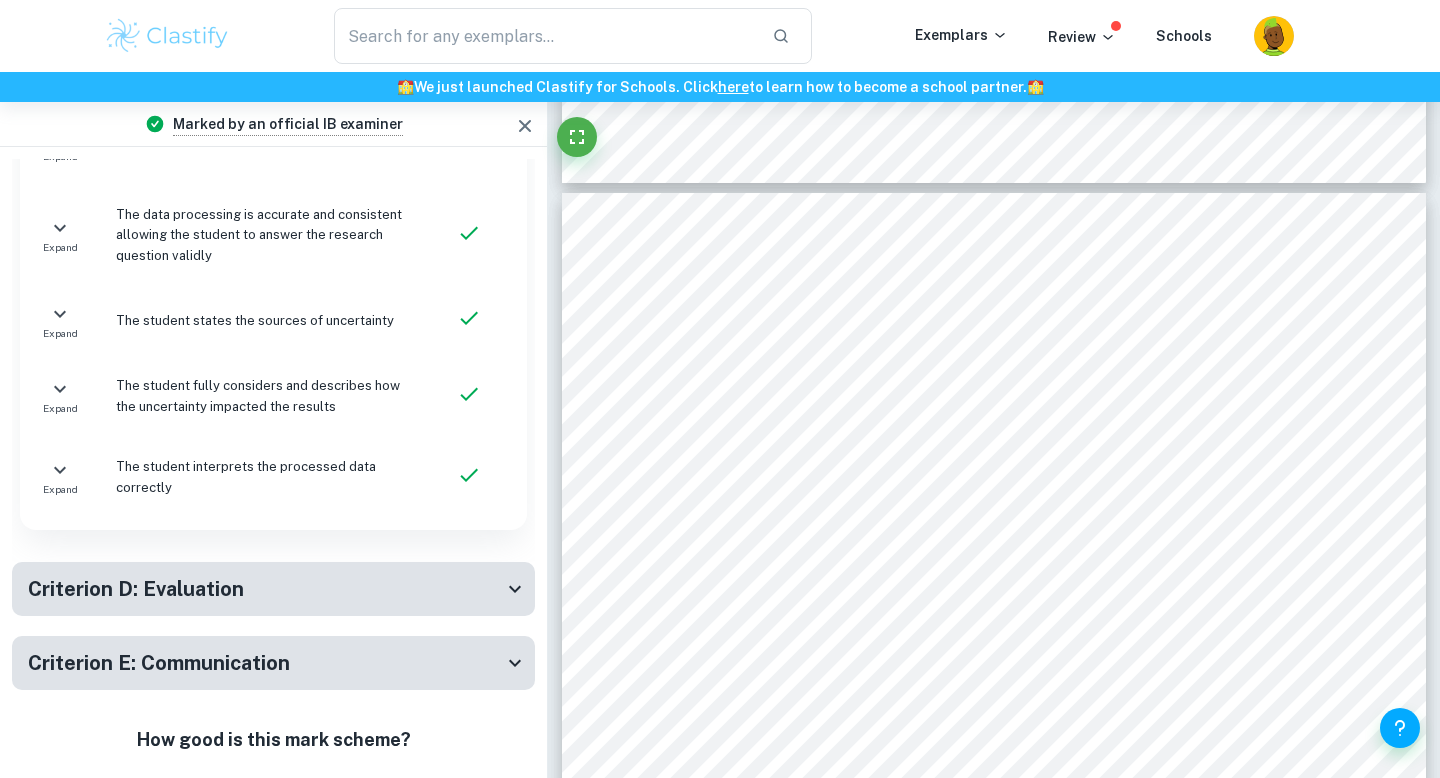click on "The student interprets the processed data correctly" at bounding box center (263, 477) 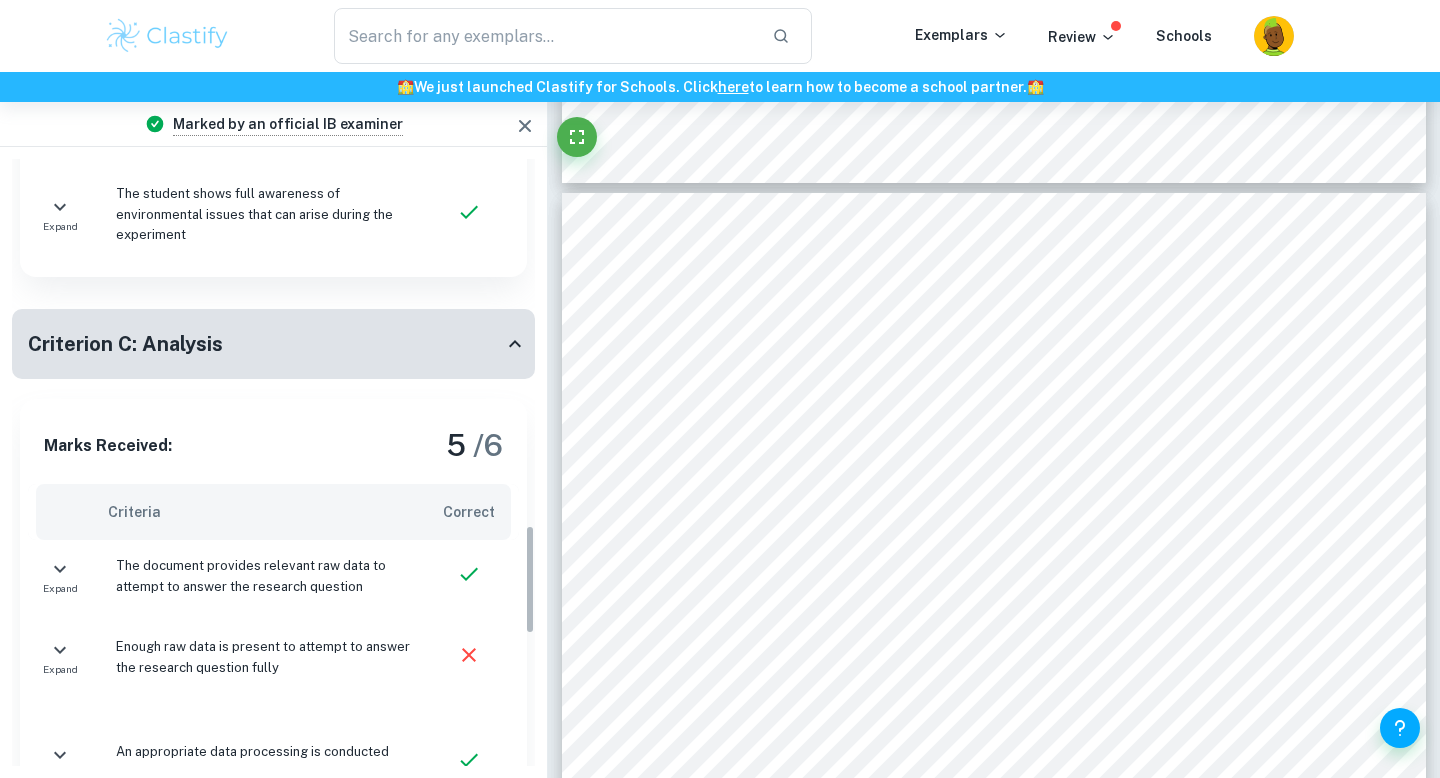 click on "Criterion C: Analysis" at bounding box center (265, 344) 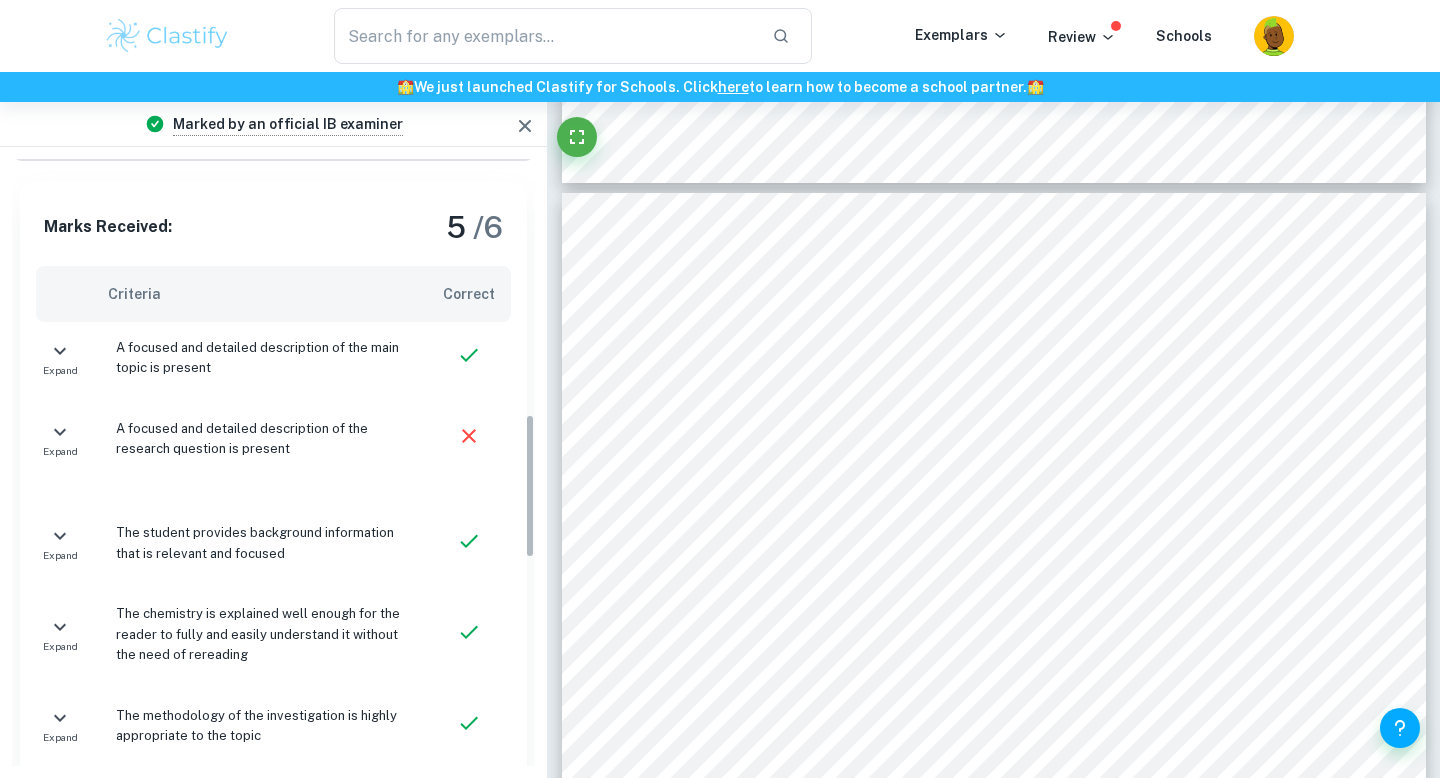 scroll, scrollTop: 1076, scrollLeft: 0, axis: vertical 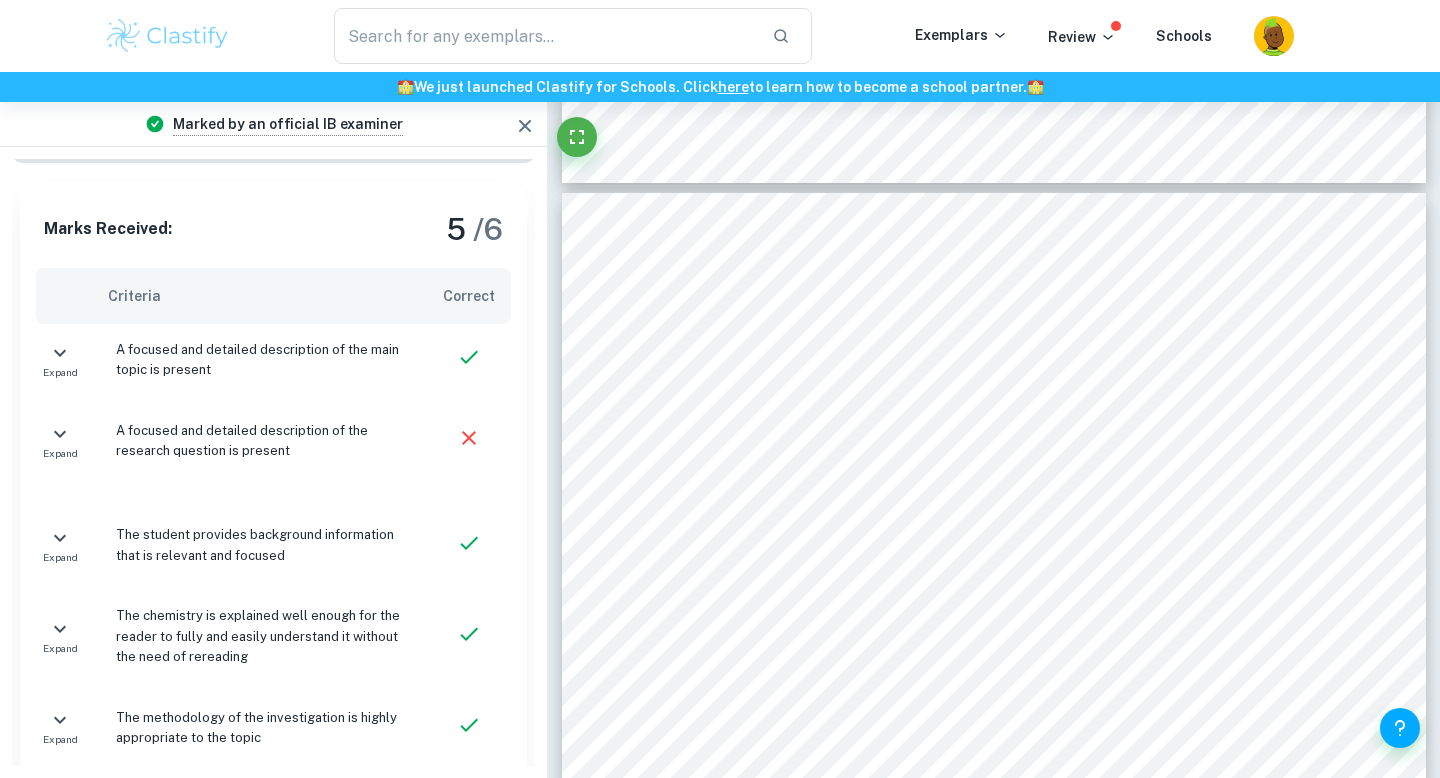 click on "Criteria" at bounding box center [259, 296] 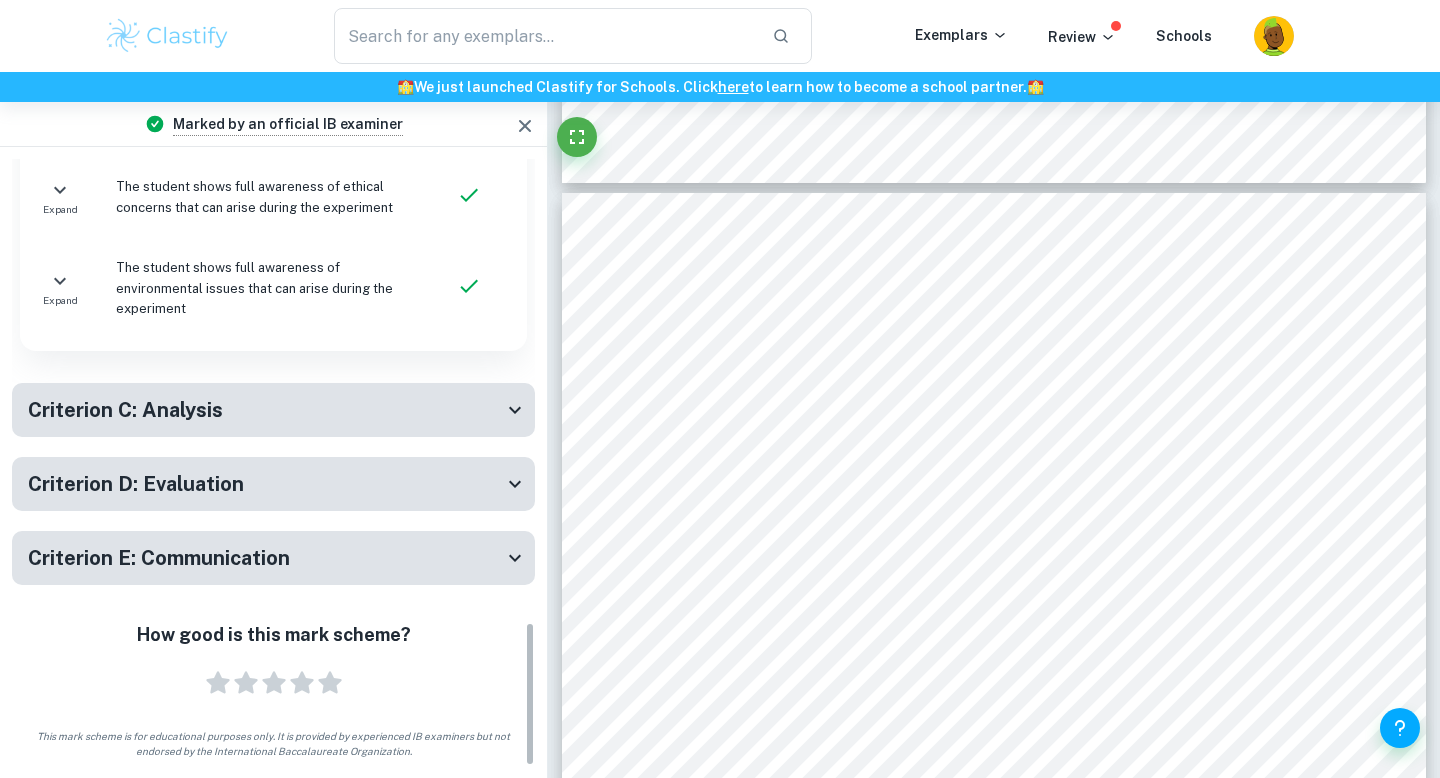click on "Criterion D: Evaluation" at bounding box center (273, 484) 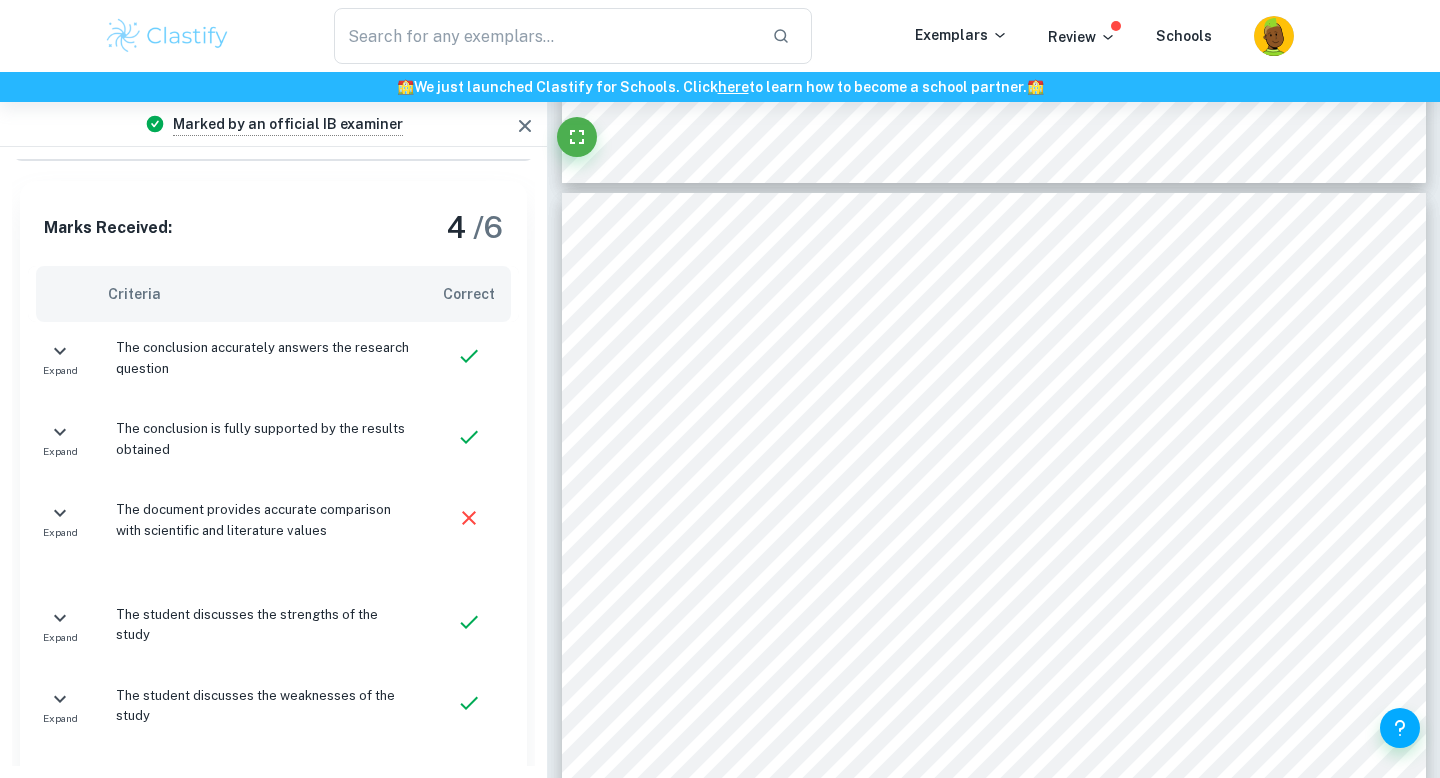 scroll, scrollTop: 2342, scrollLeft: 0, axis: vertical 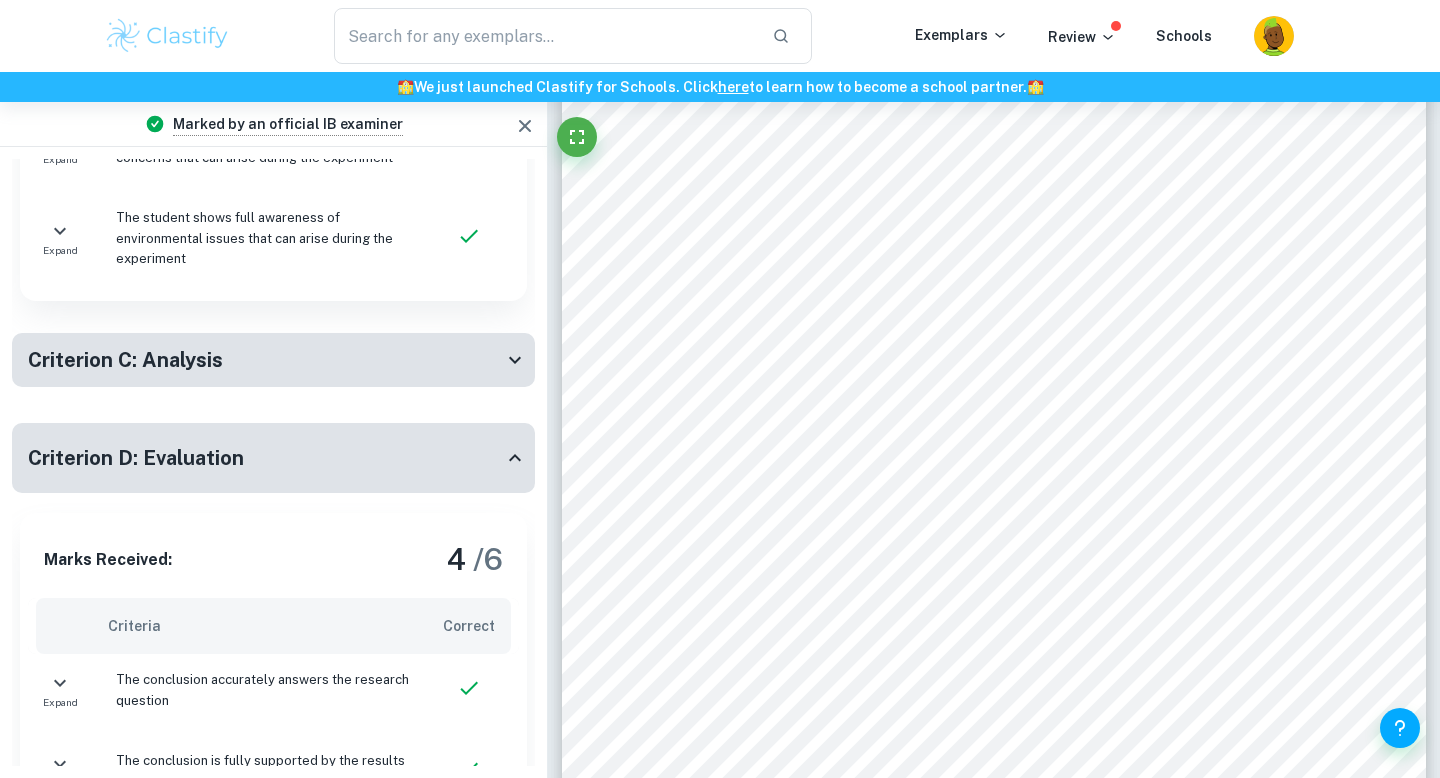 click on "Criterion D: Evaluation" at bounding box center (265, 458) 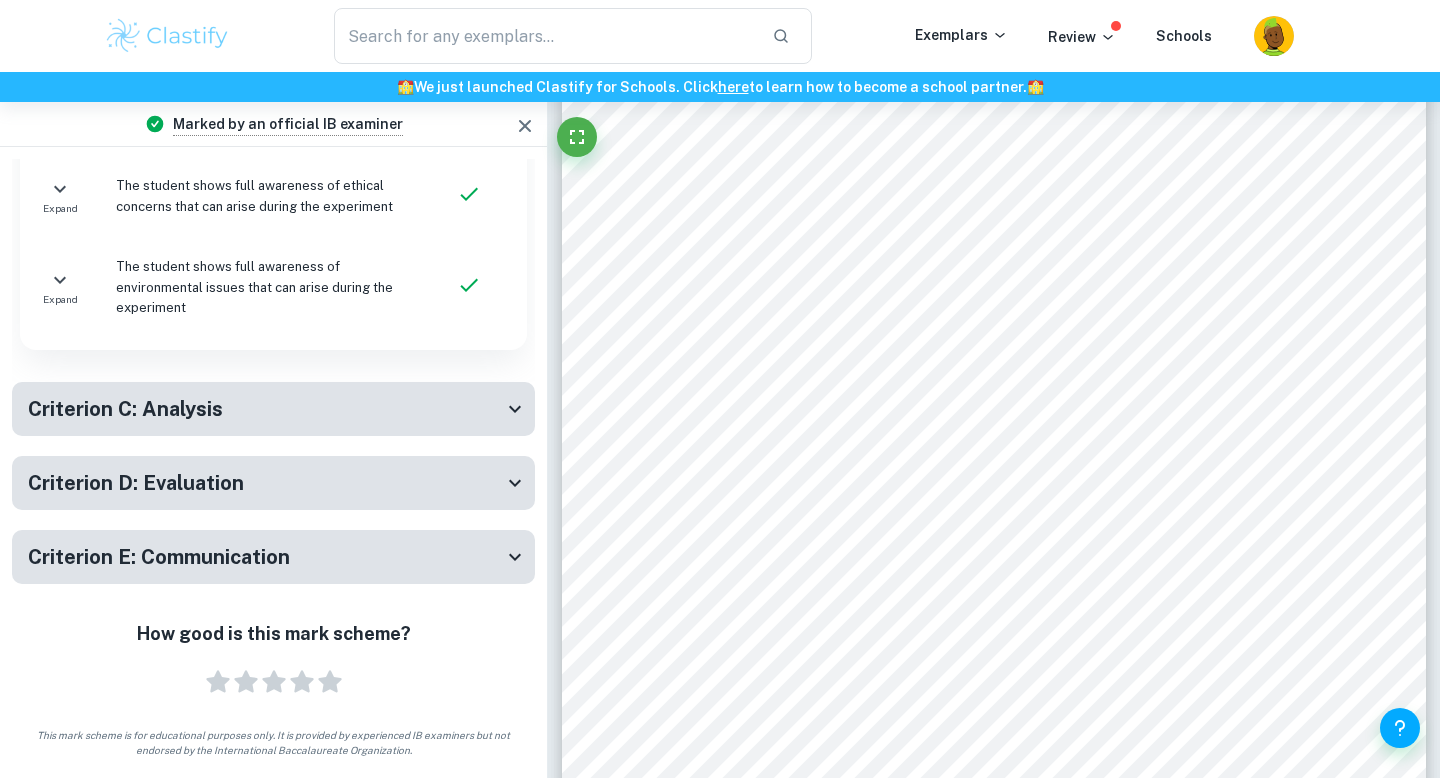 scroll, scrollTop: 1950, scrollLeft: 0, axis: vertical 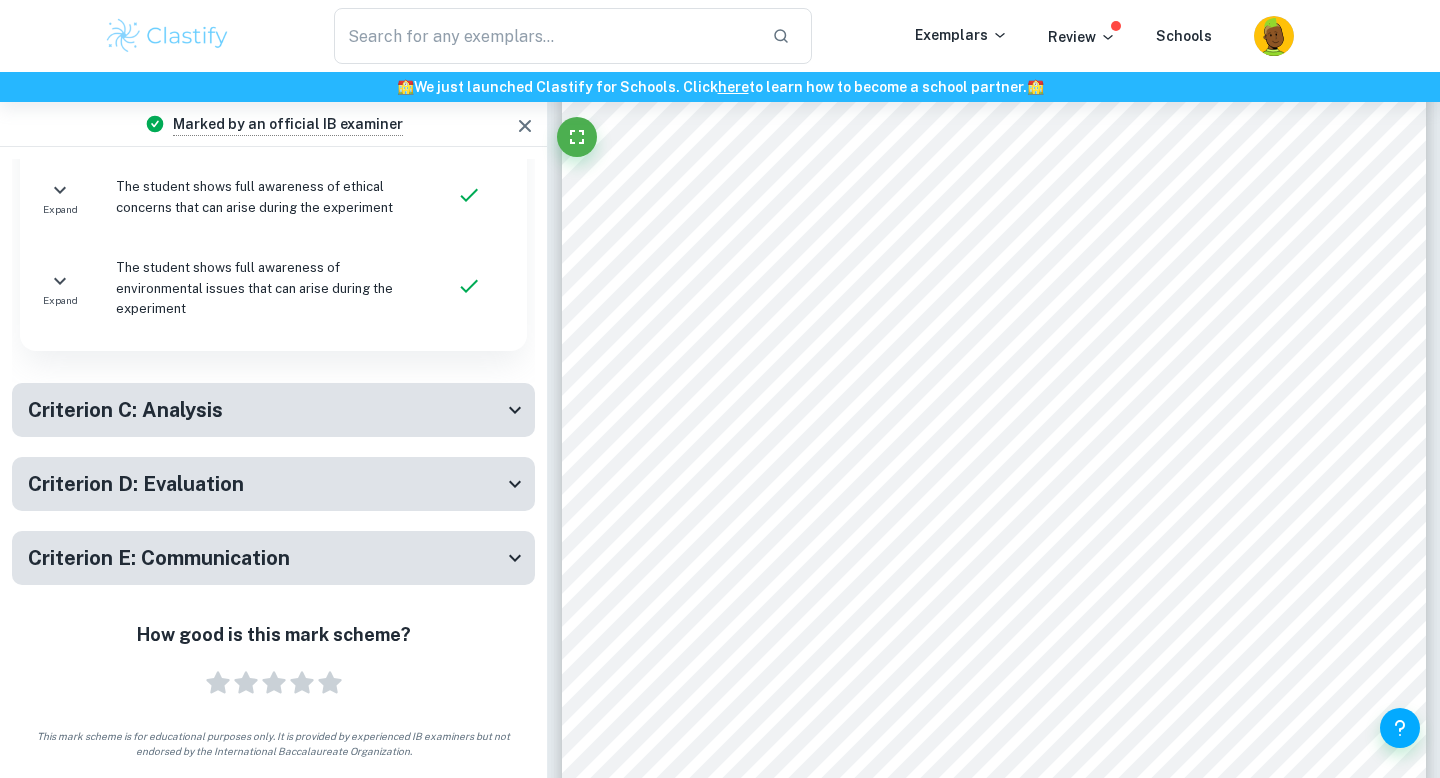 click on "Criterion C: Analysis" at bounding box center (265, 410) 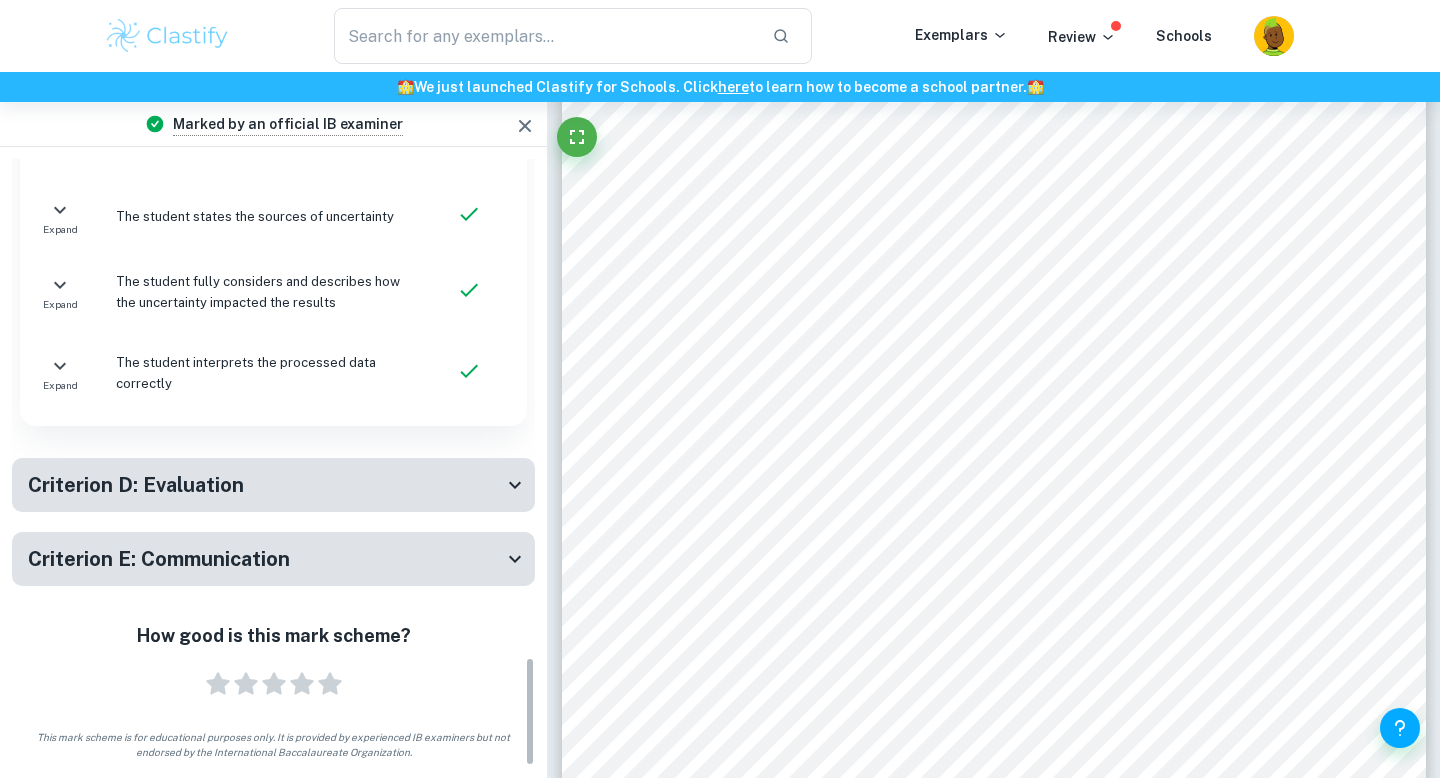 scroll, scrollTop: 2747, scrollLeft: 0, axis: vertical 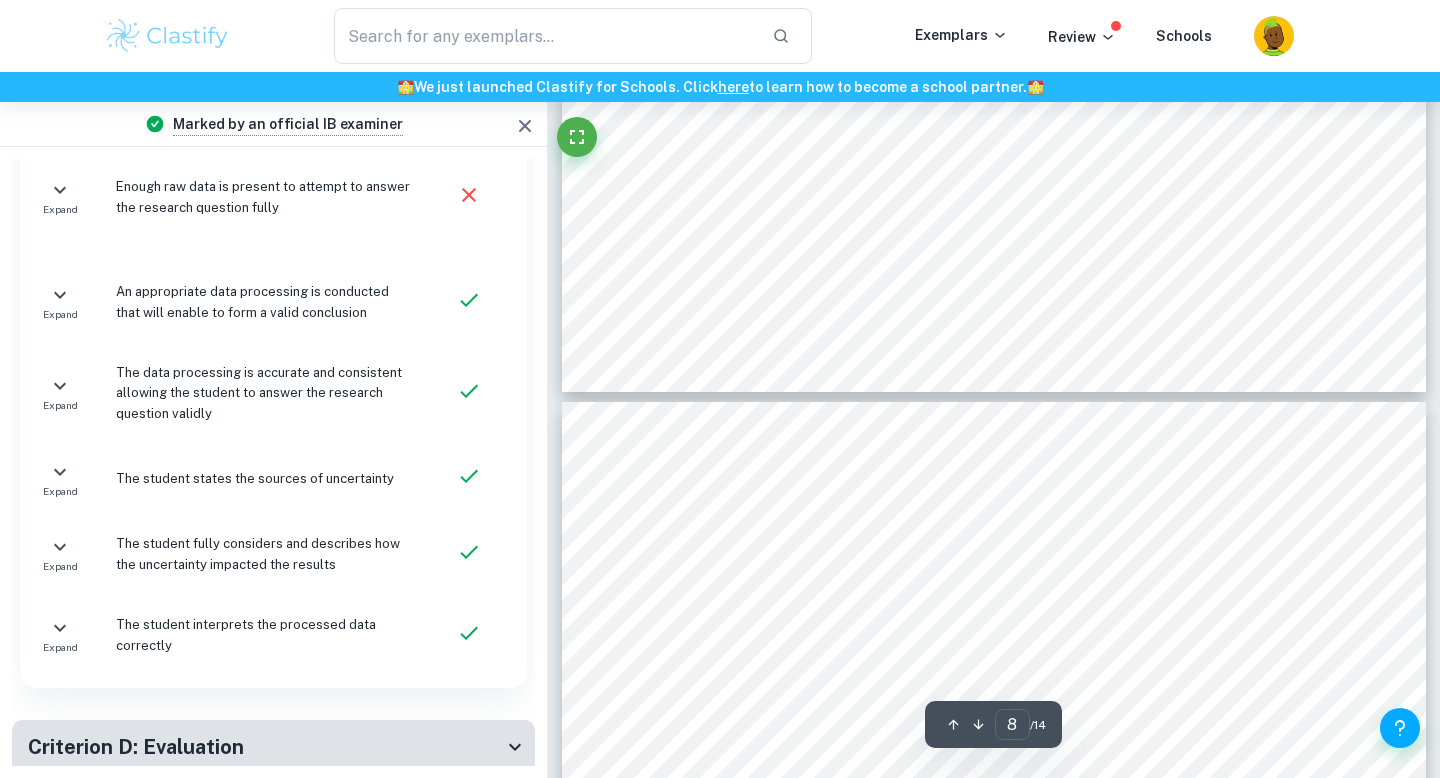 type on "9" 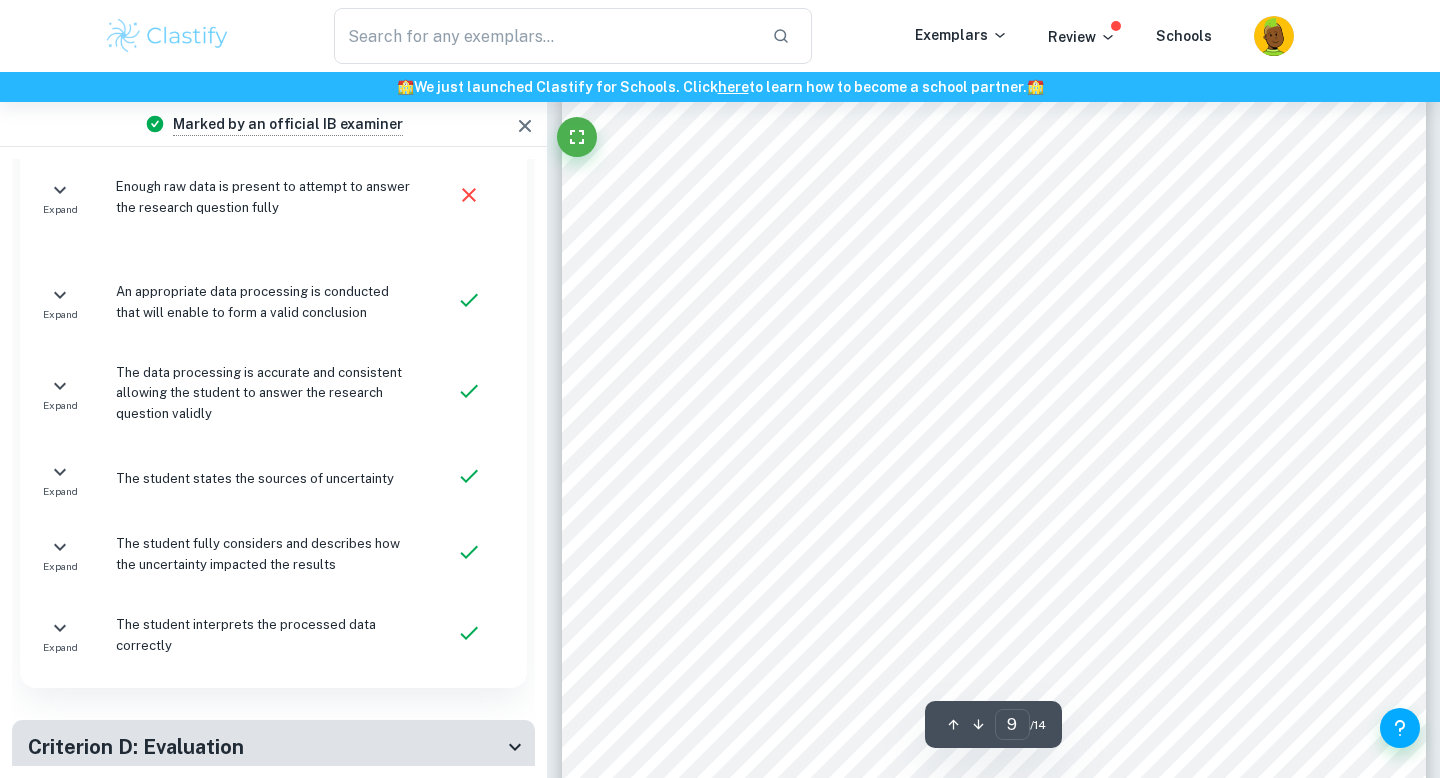 scroll, scrollTop: 9276, scrollLeft: 0, axis: vertical 